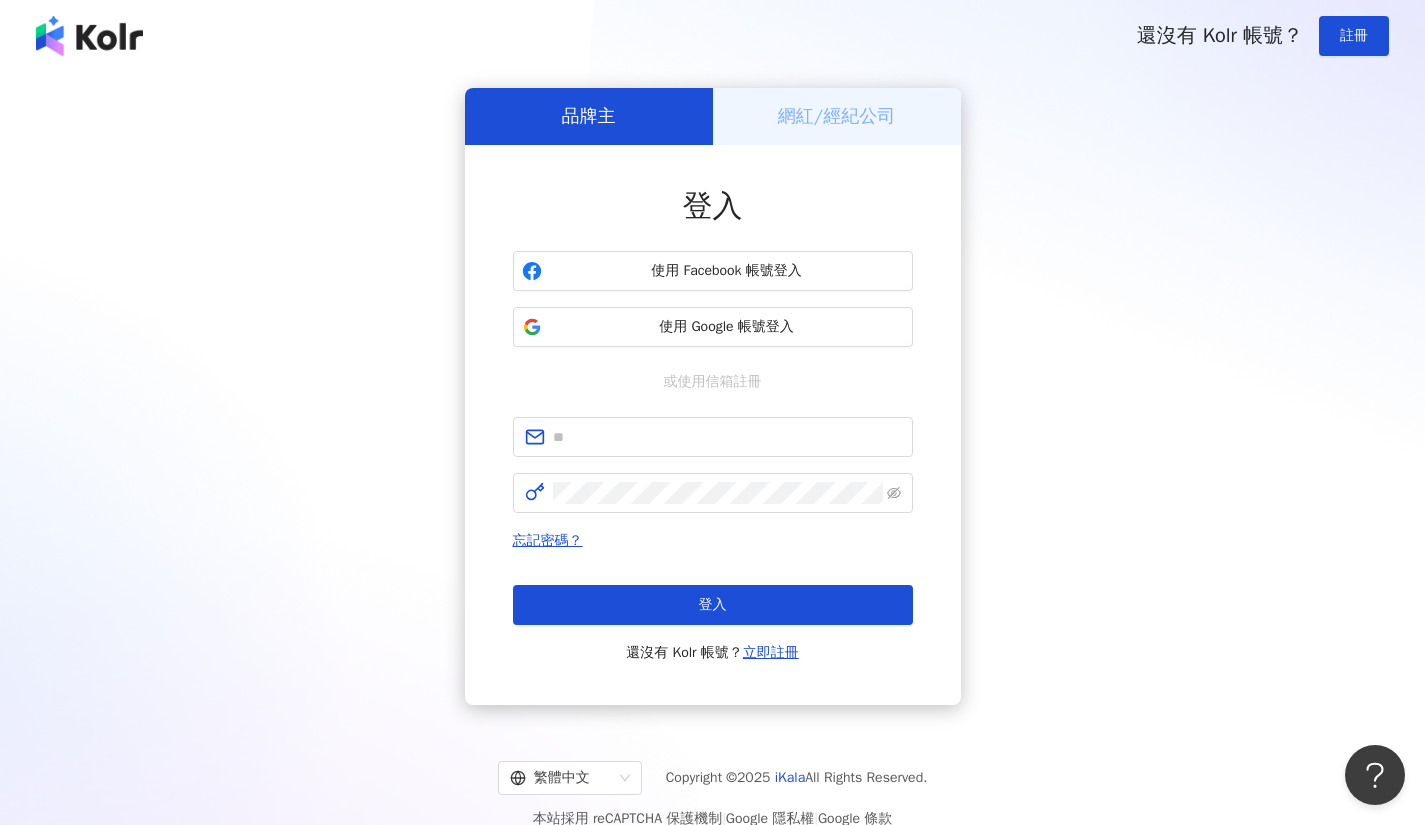scroll, scrollTop: 0, scrollLeft: 0, axis: both 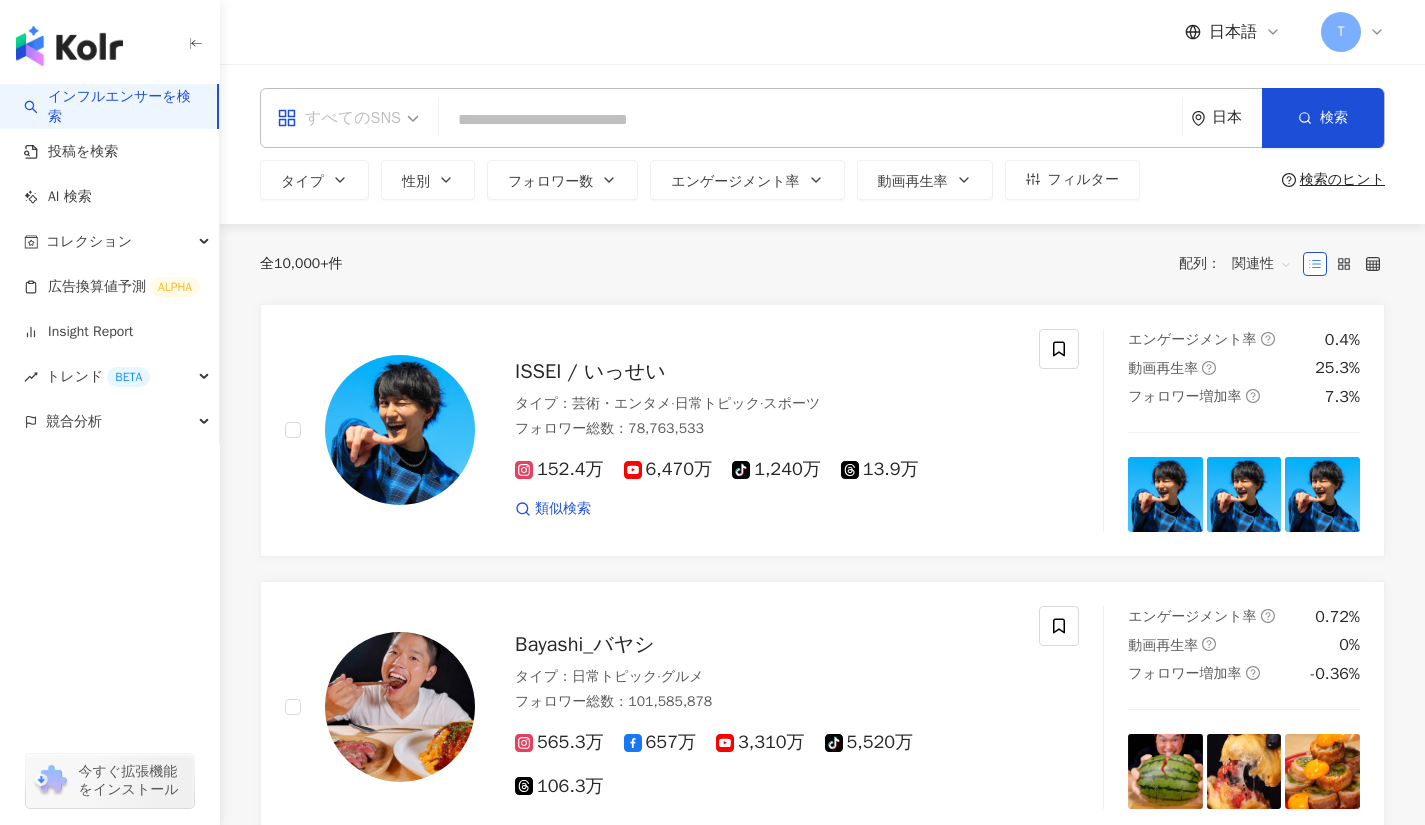 click on "すべてのSNS" at bounding box center [348, 118] 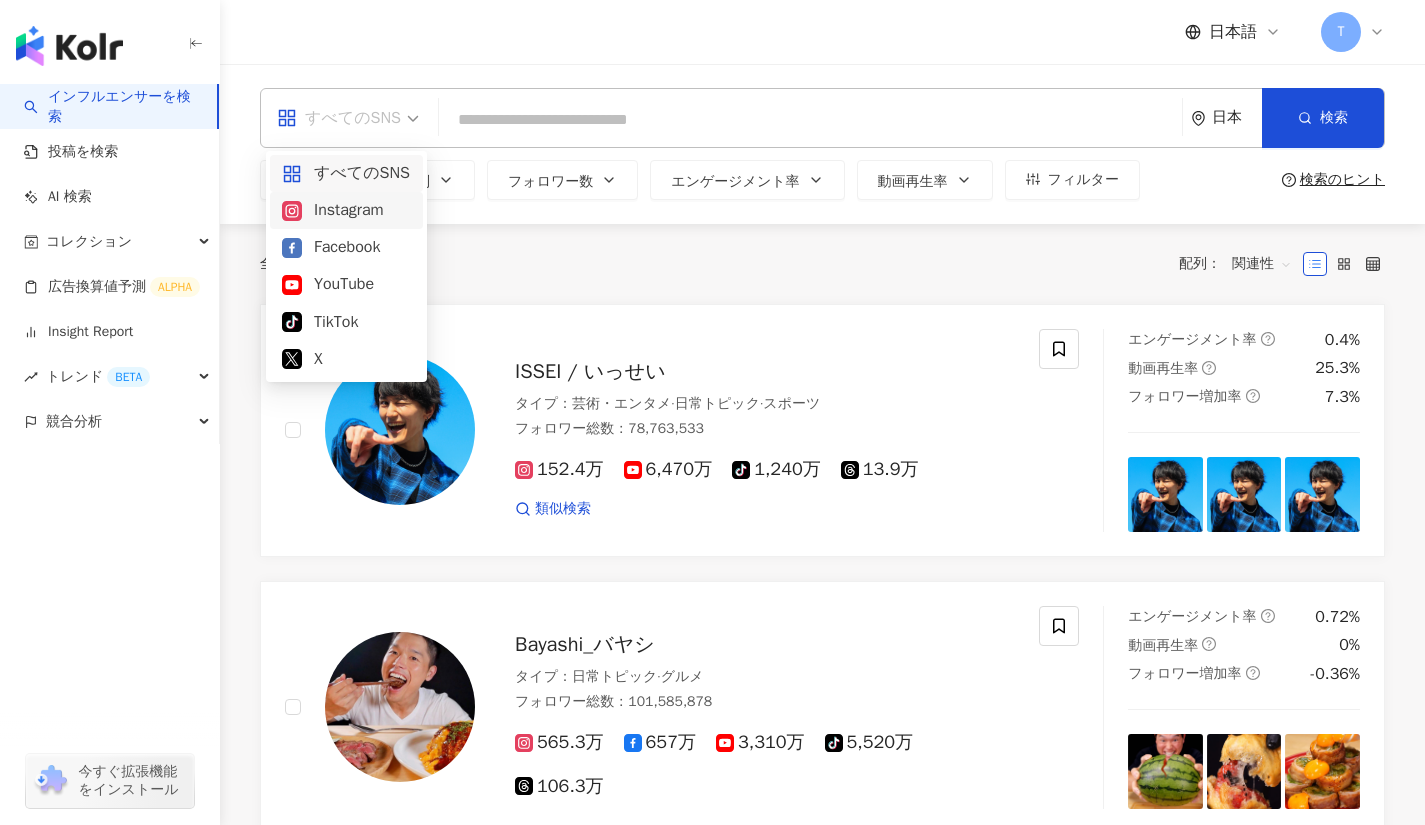 click on "Instagram" at bounding box center [346, 210] 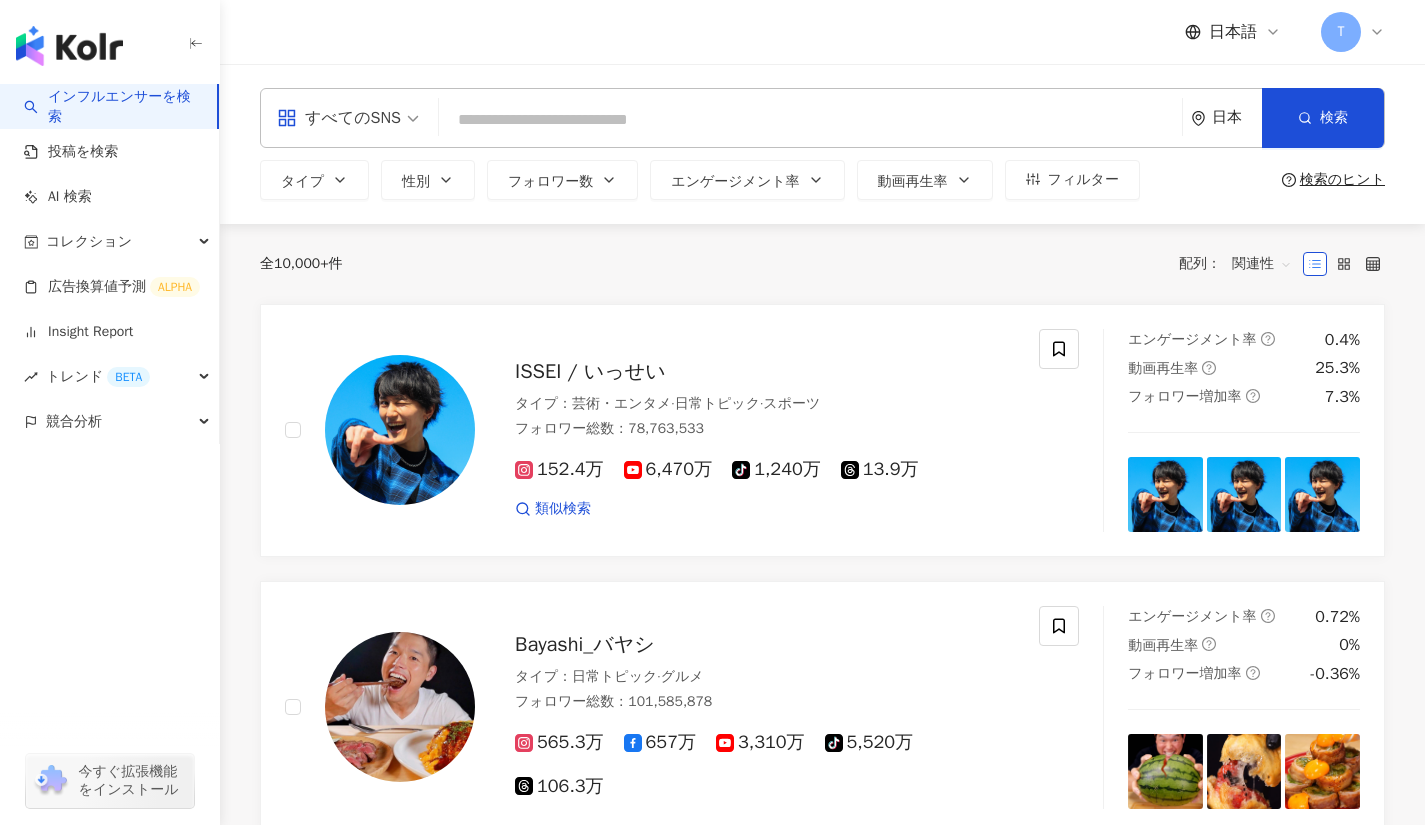 click at bounding box center (810, 120) 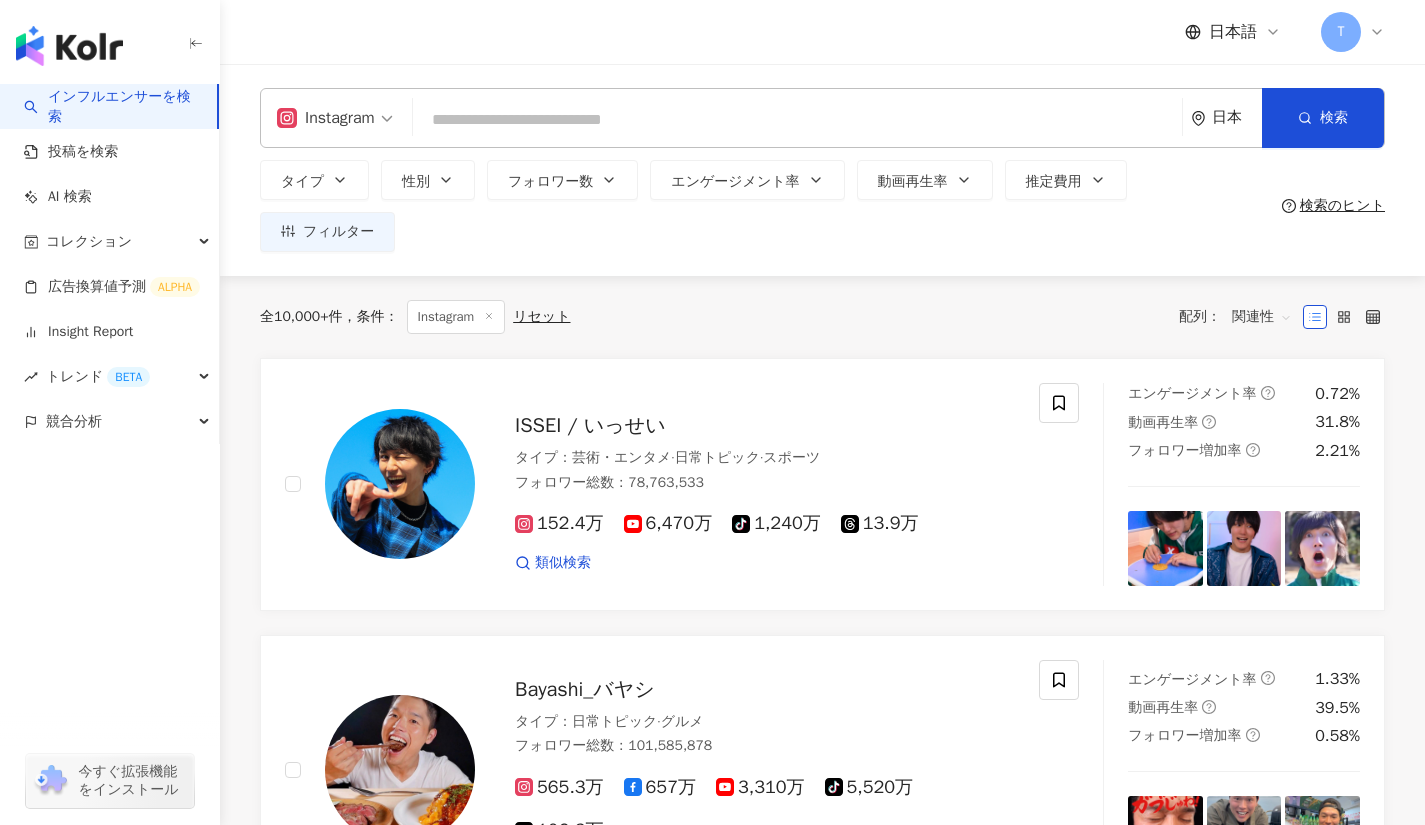 click 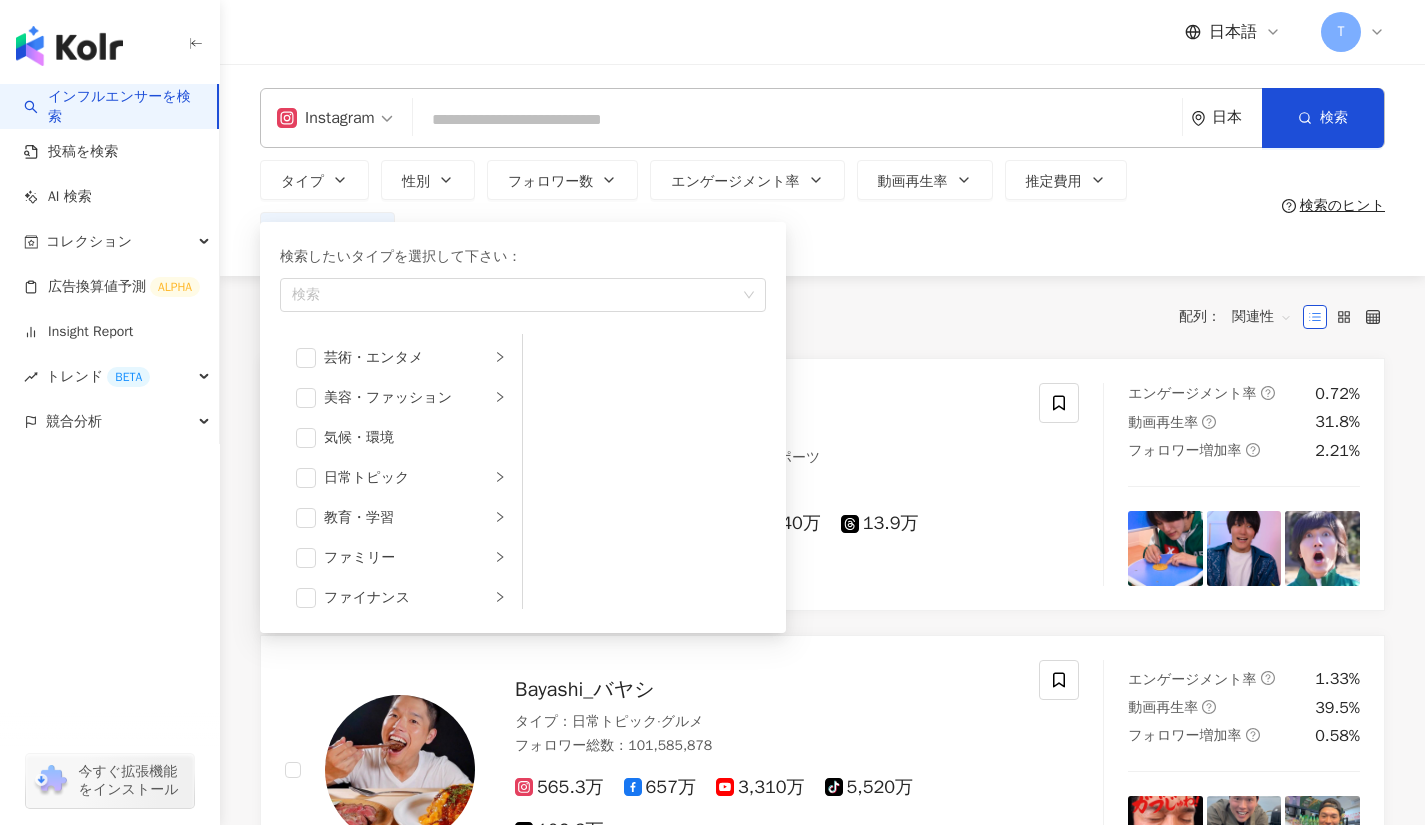 click at bounding box center [306, 398] 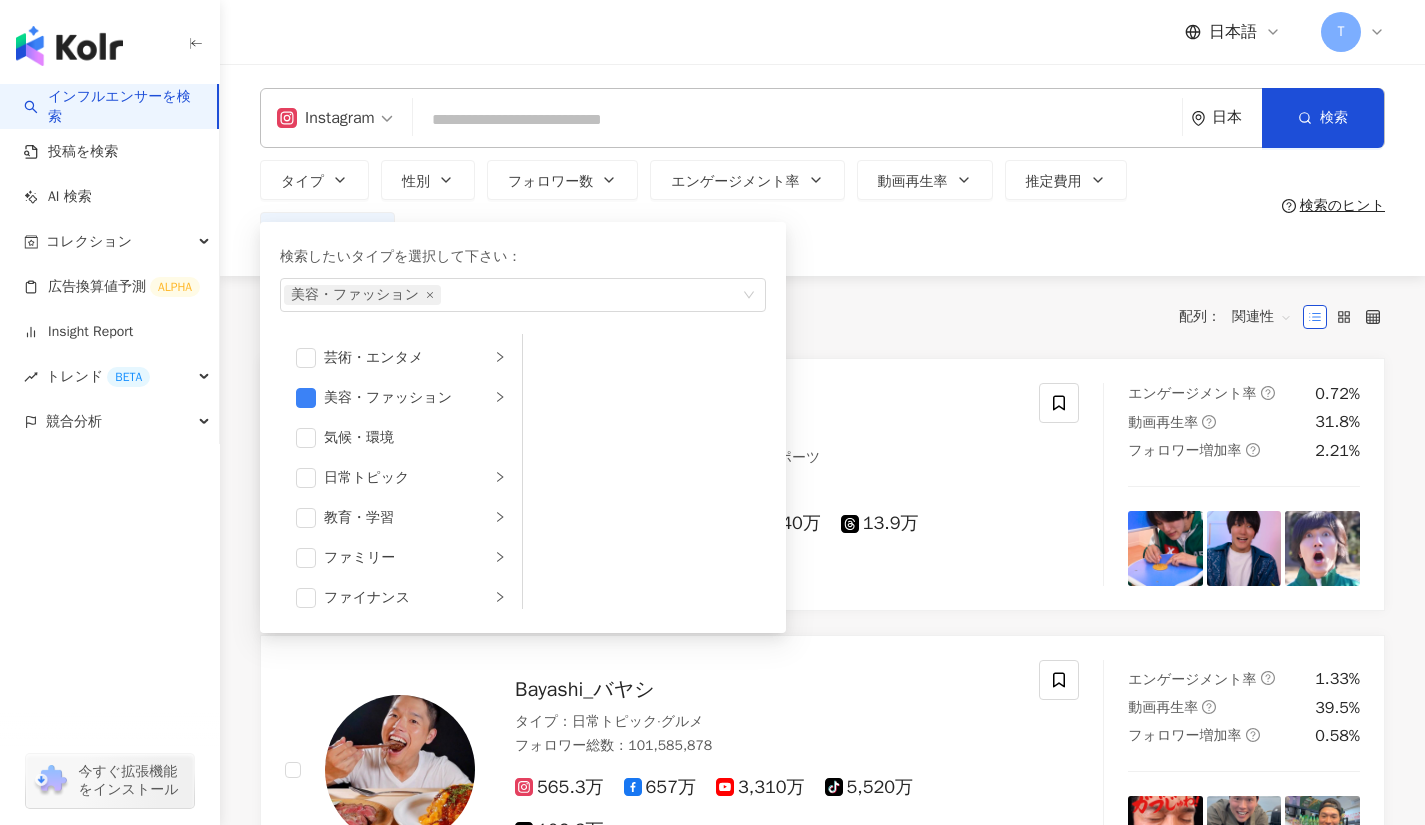 click on "フォロワー数" at bounding box center [562, 180] 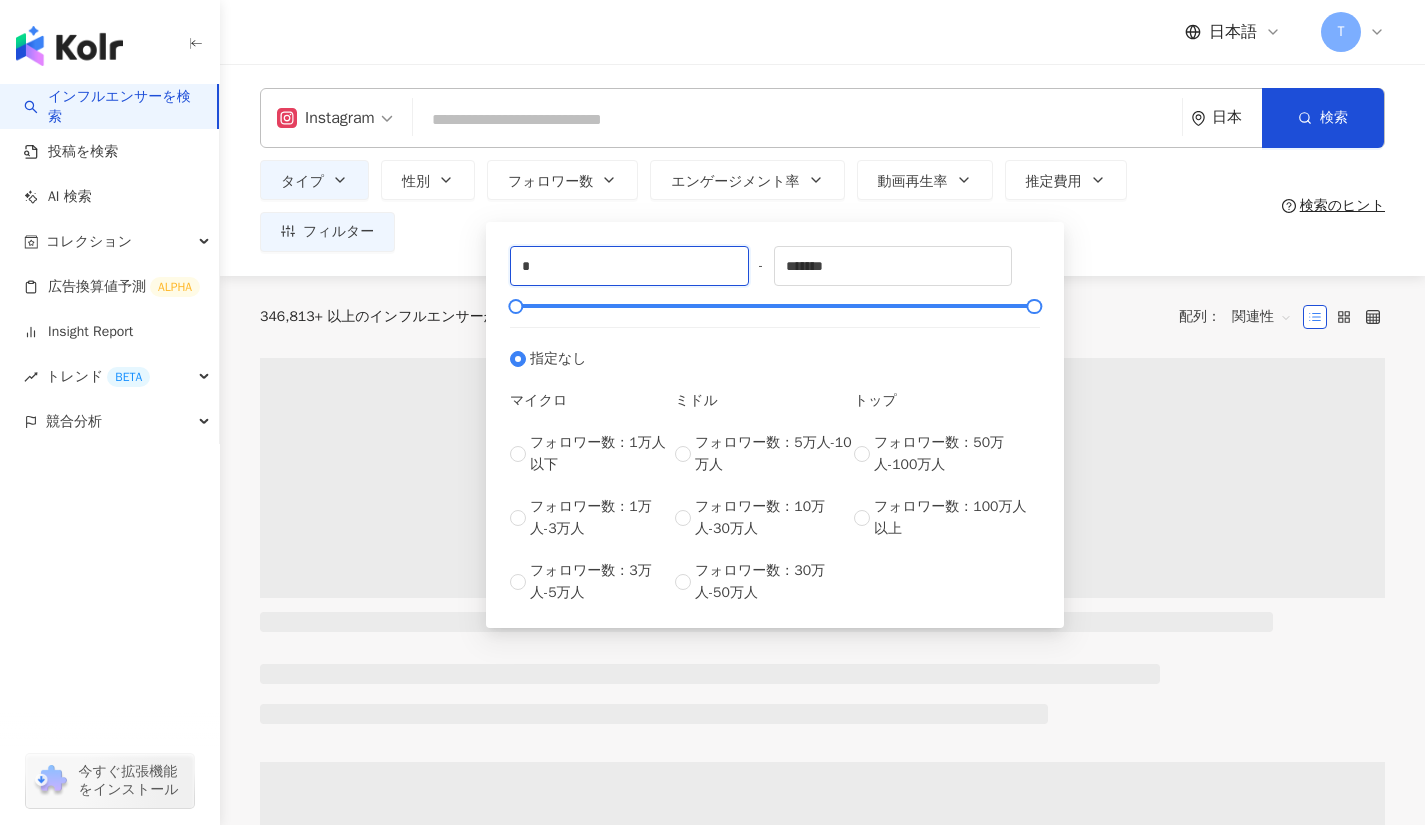 click on "*" at bounding box center [629, 266] 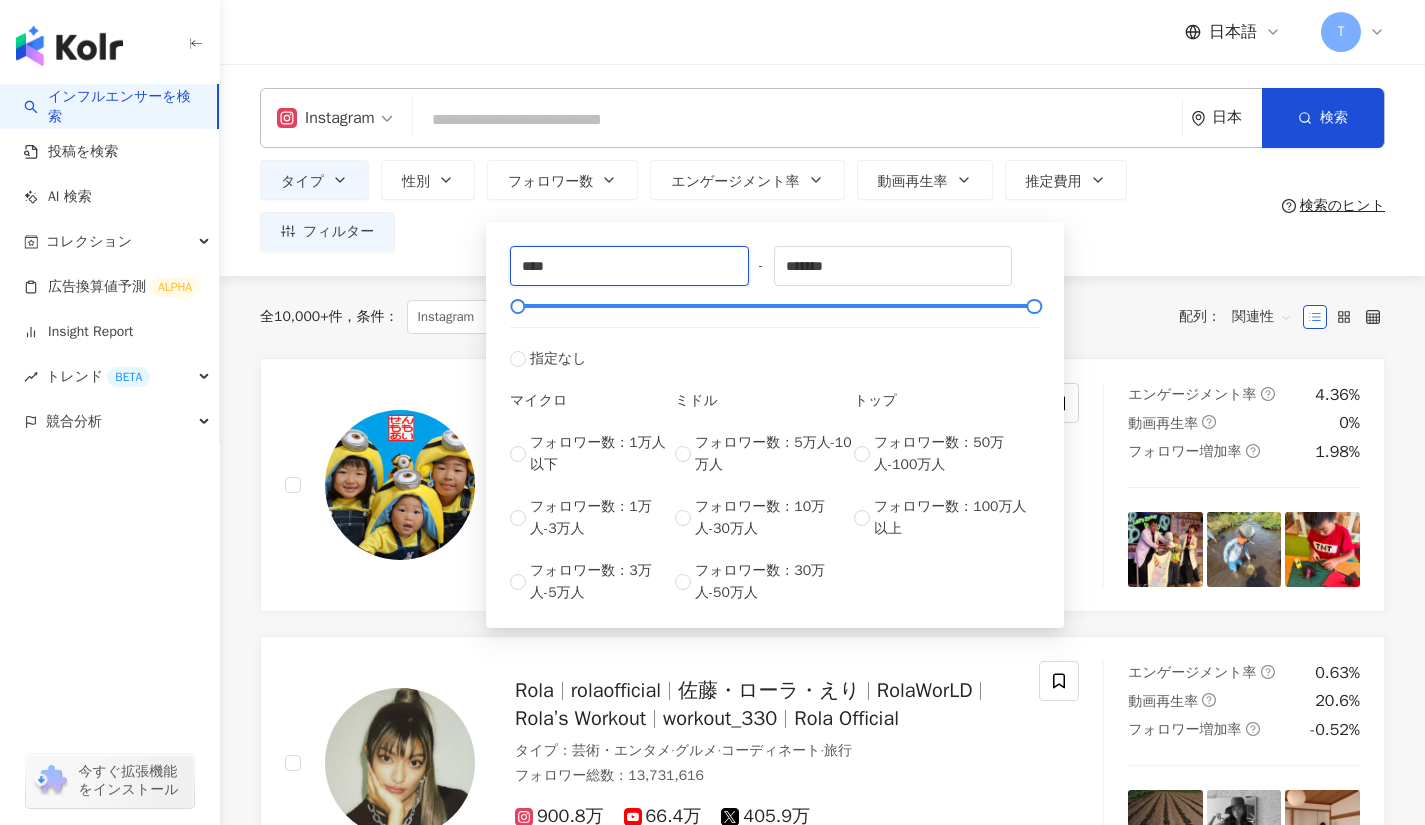 type on "****" 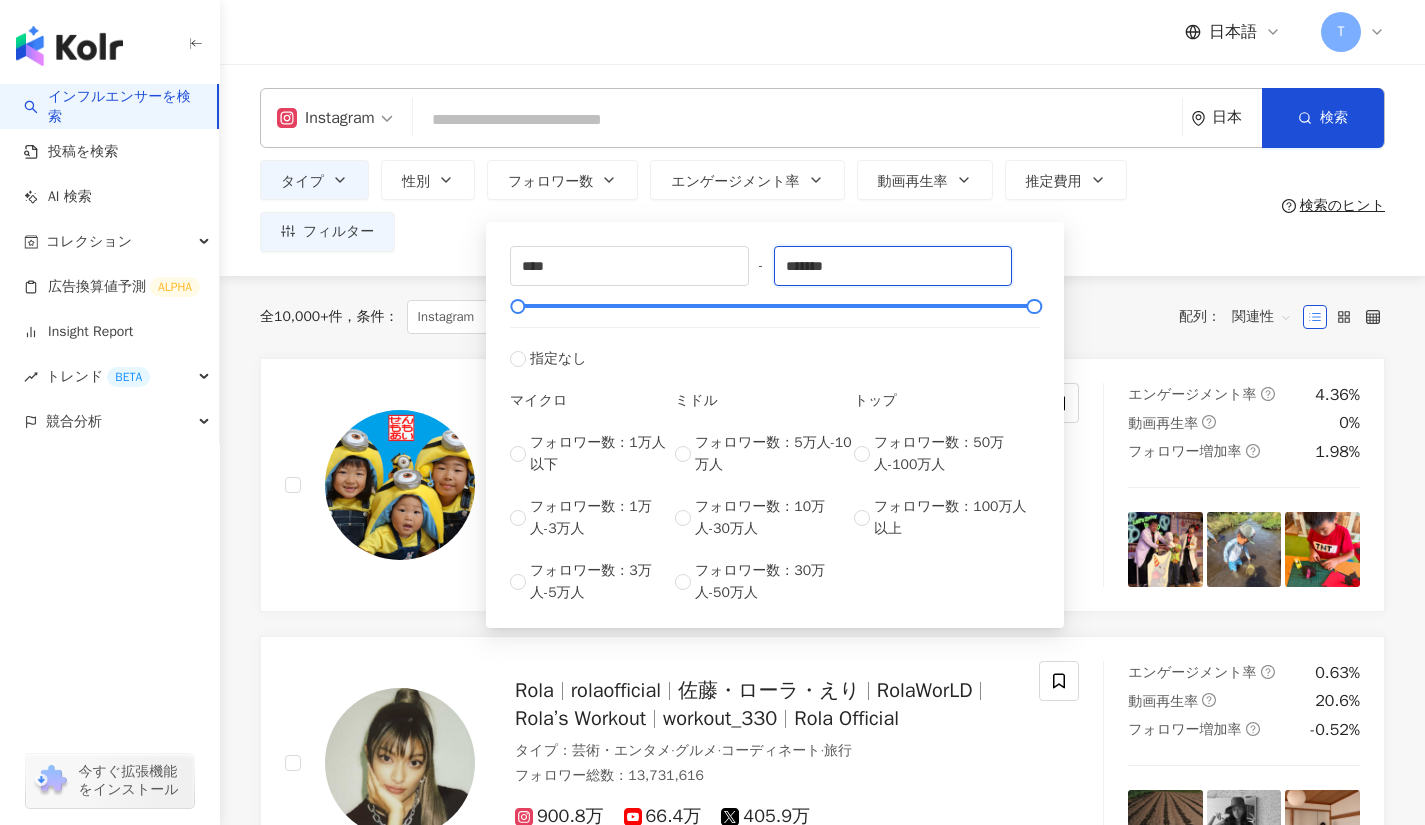 click on "*******" at bounding box center [893, 266] 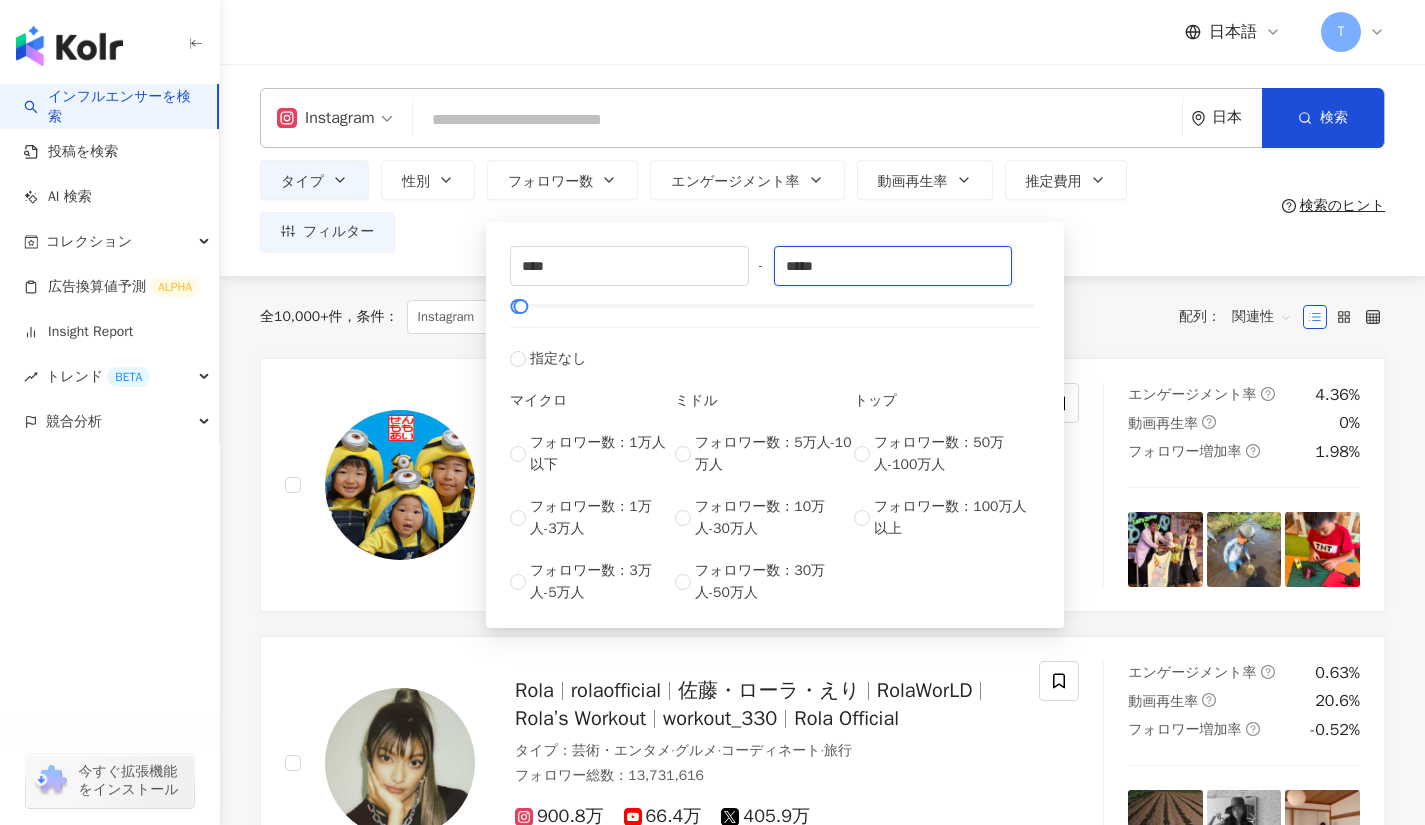 type on "*****" 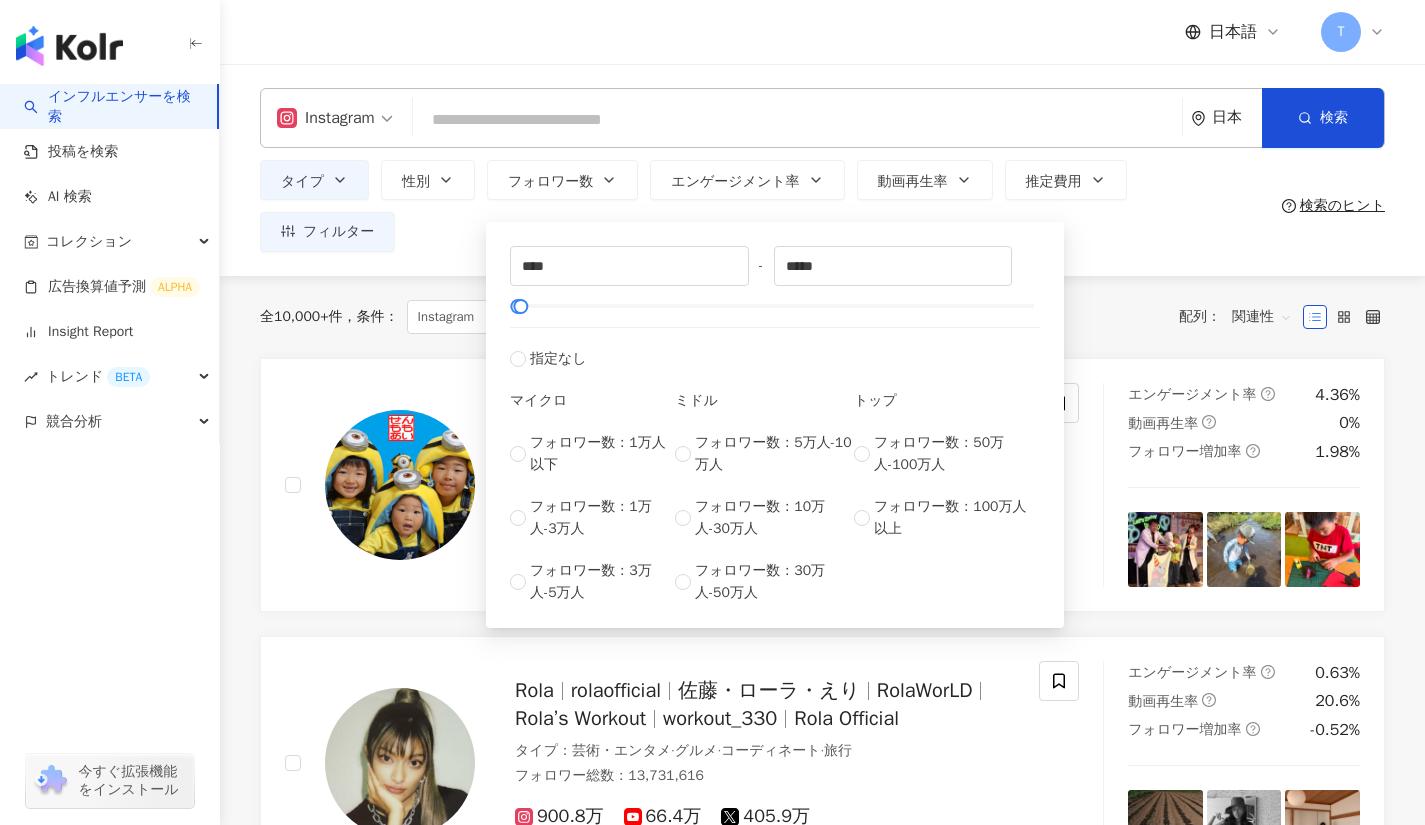 click on "全  10,000+  件 条件 ： Instagram 美容・ファッション リセット 配列： 関連性" at bounding box center (822, 317) 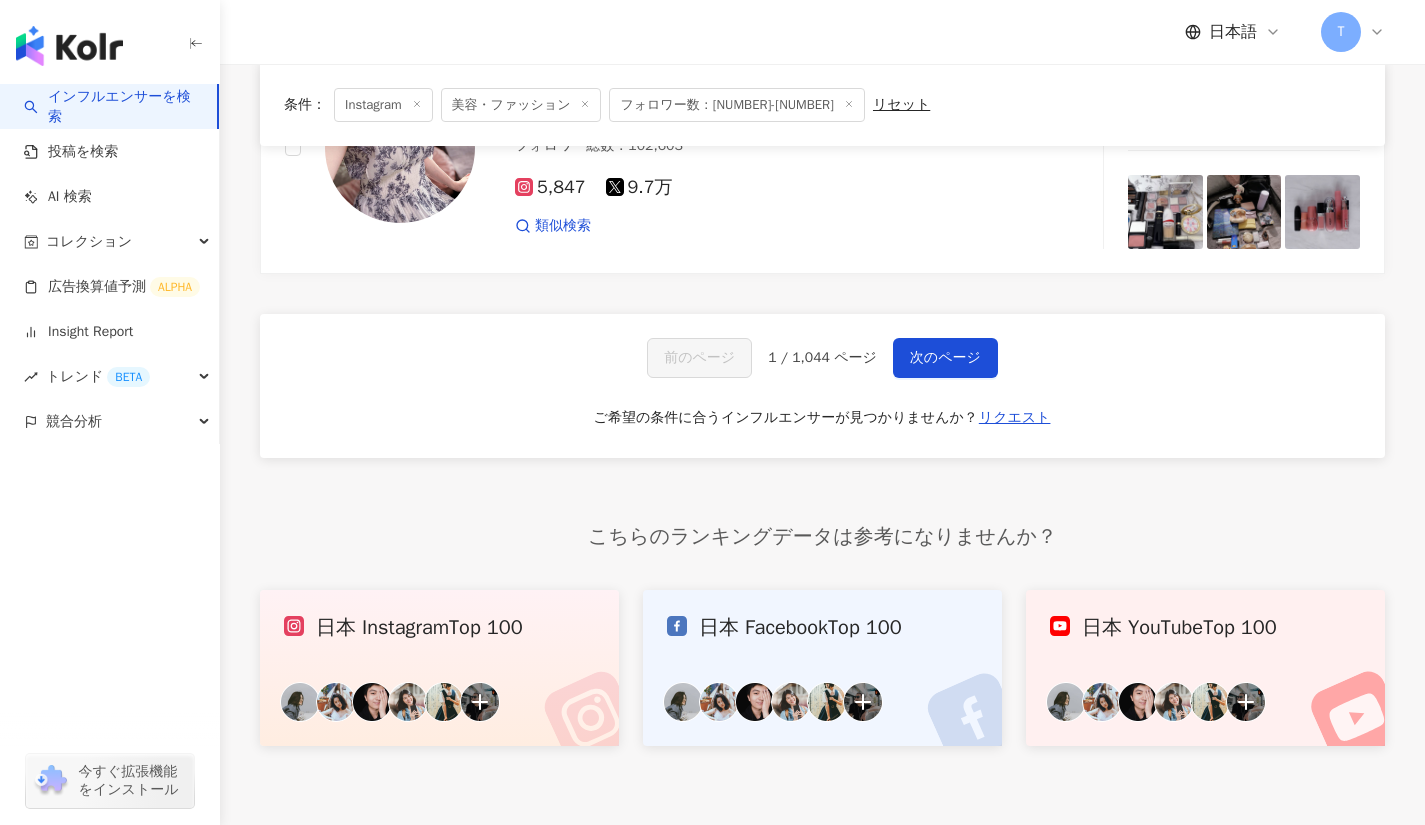 scroll, scrollTop: 3408, scrollLeft: 0, axis: vertical 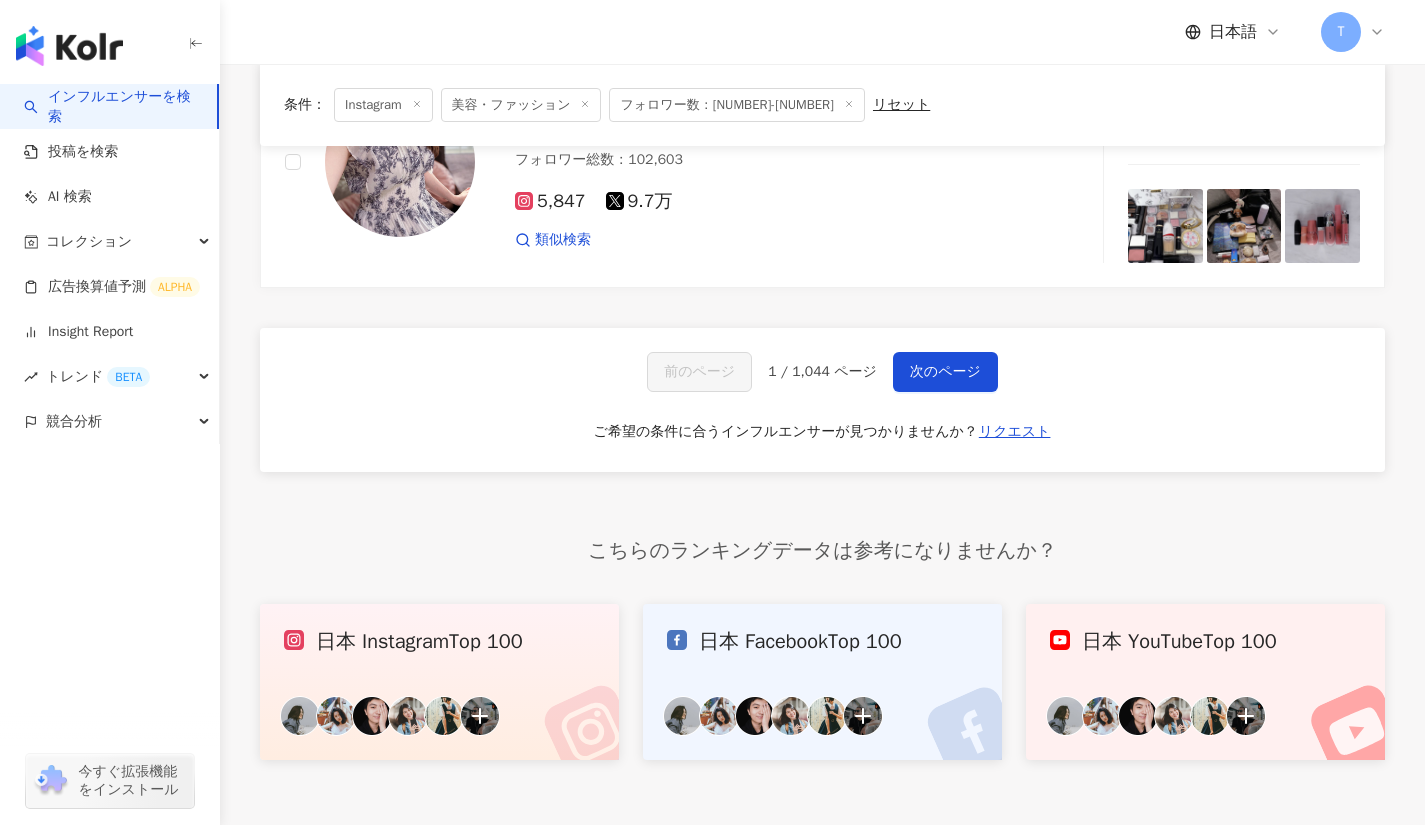 click on "次のページ" at bounding box center [945, 372] 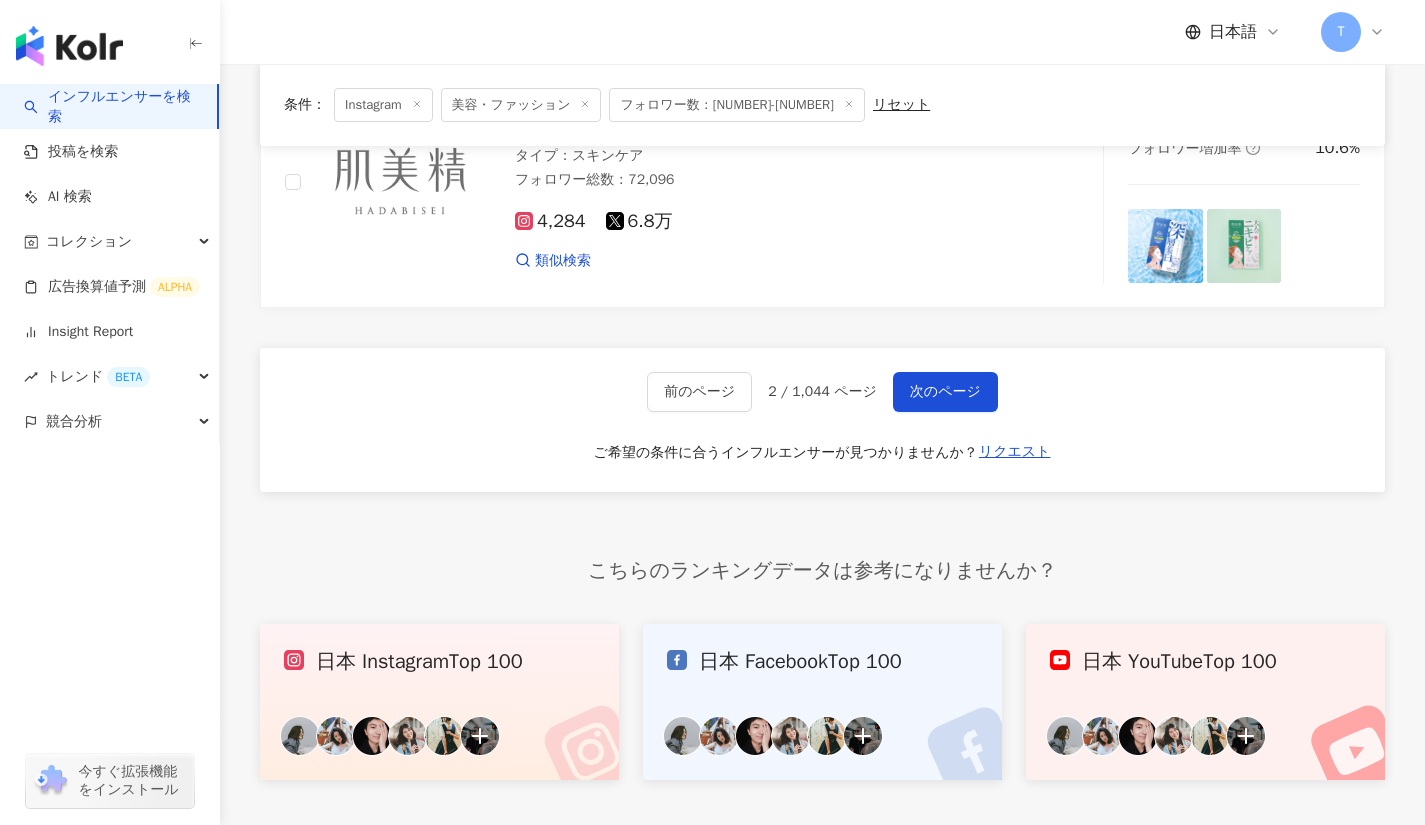 scroll, scrollTop: 3371, scrollLeft: 0, axis: vertical 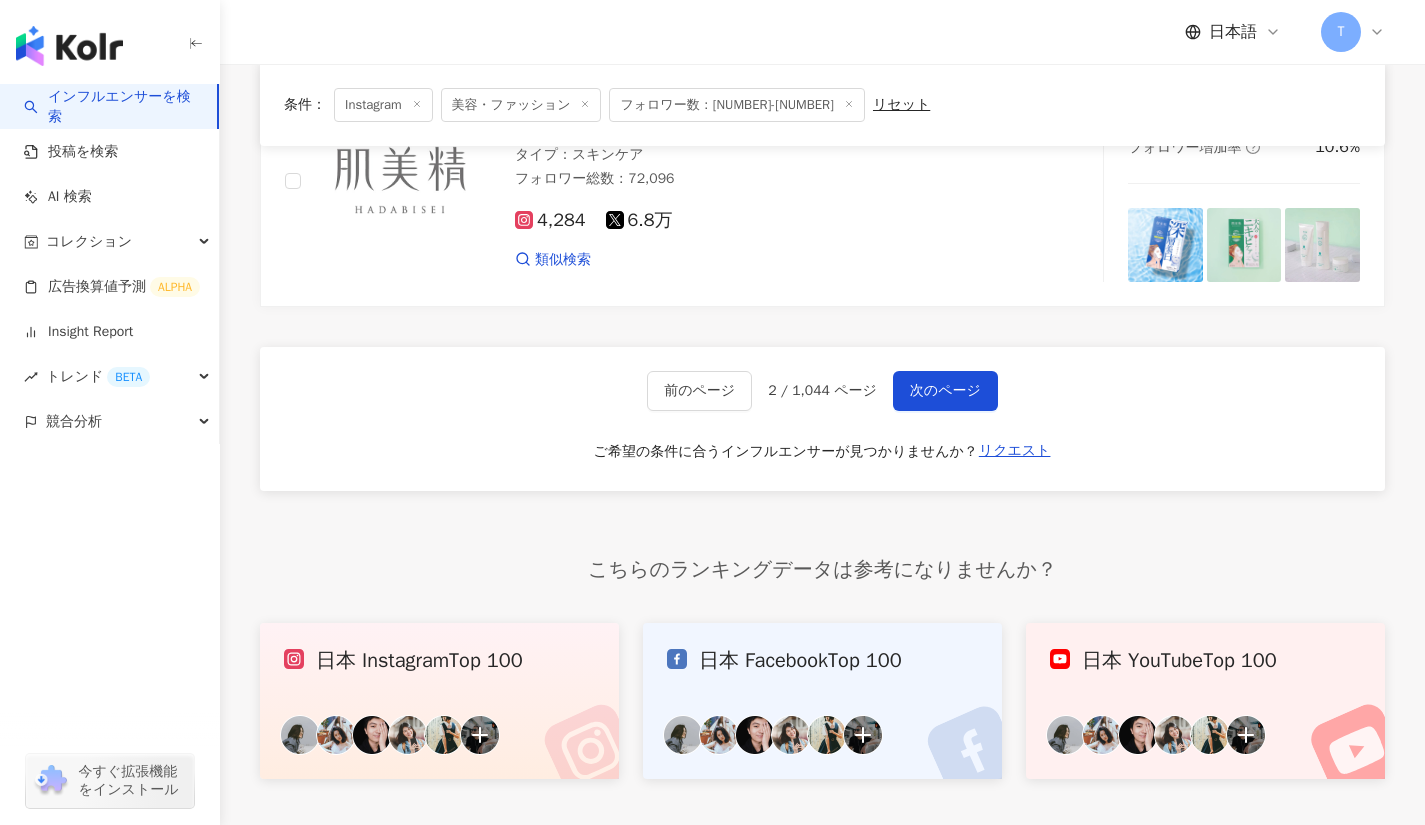 click on "次のページ" at bounding box center [945, 391] 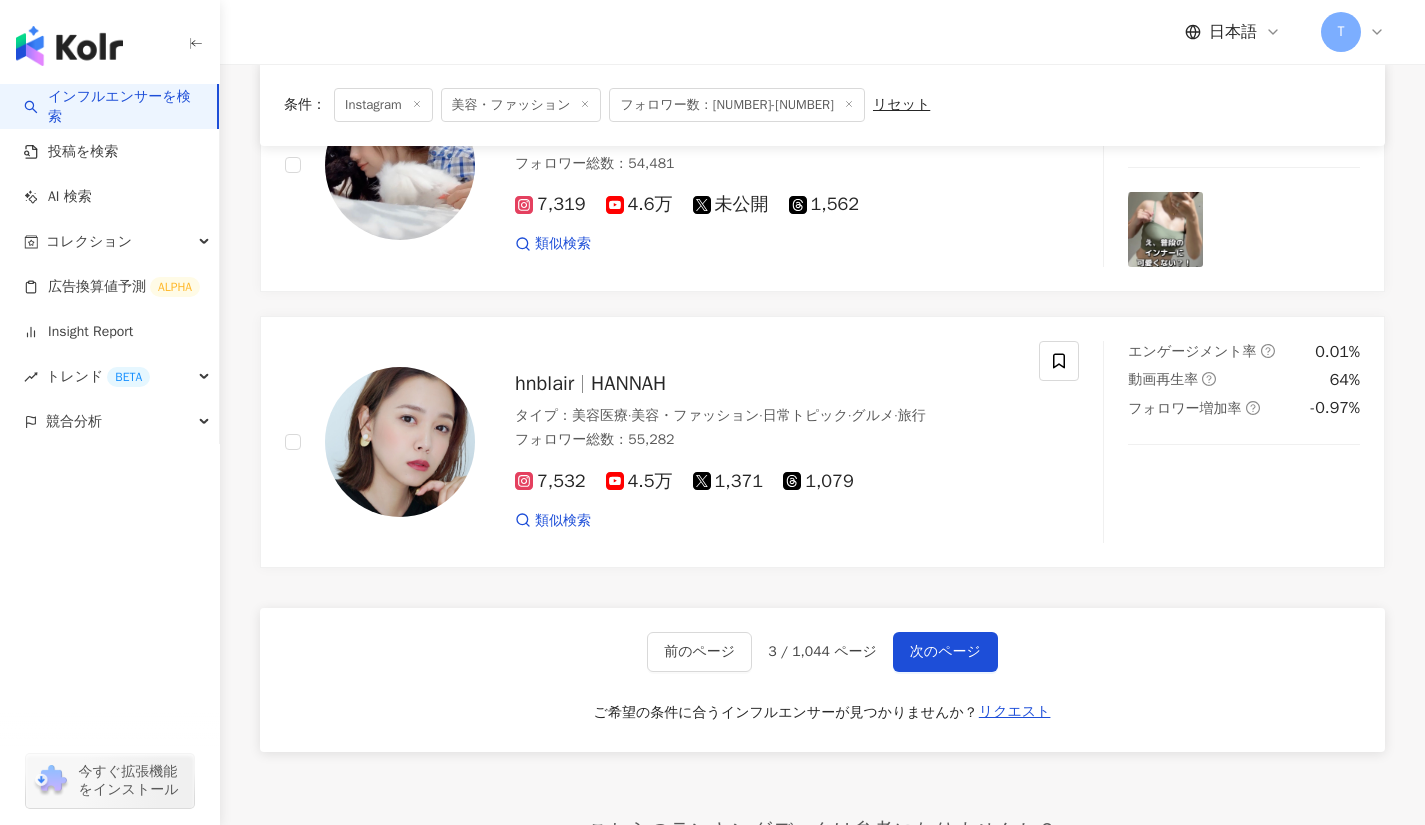 scroll, scrollTop: 3154, scrollLeft: 0, axis: vertical 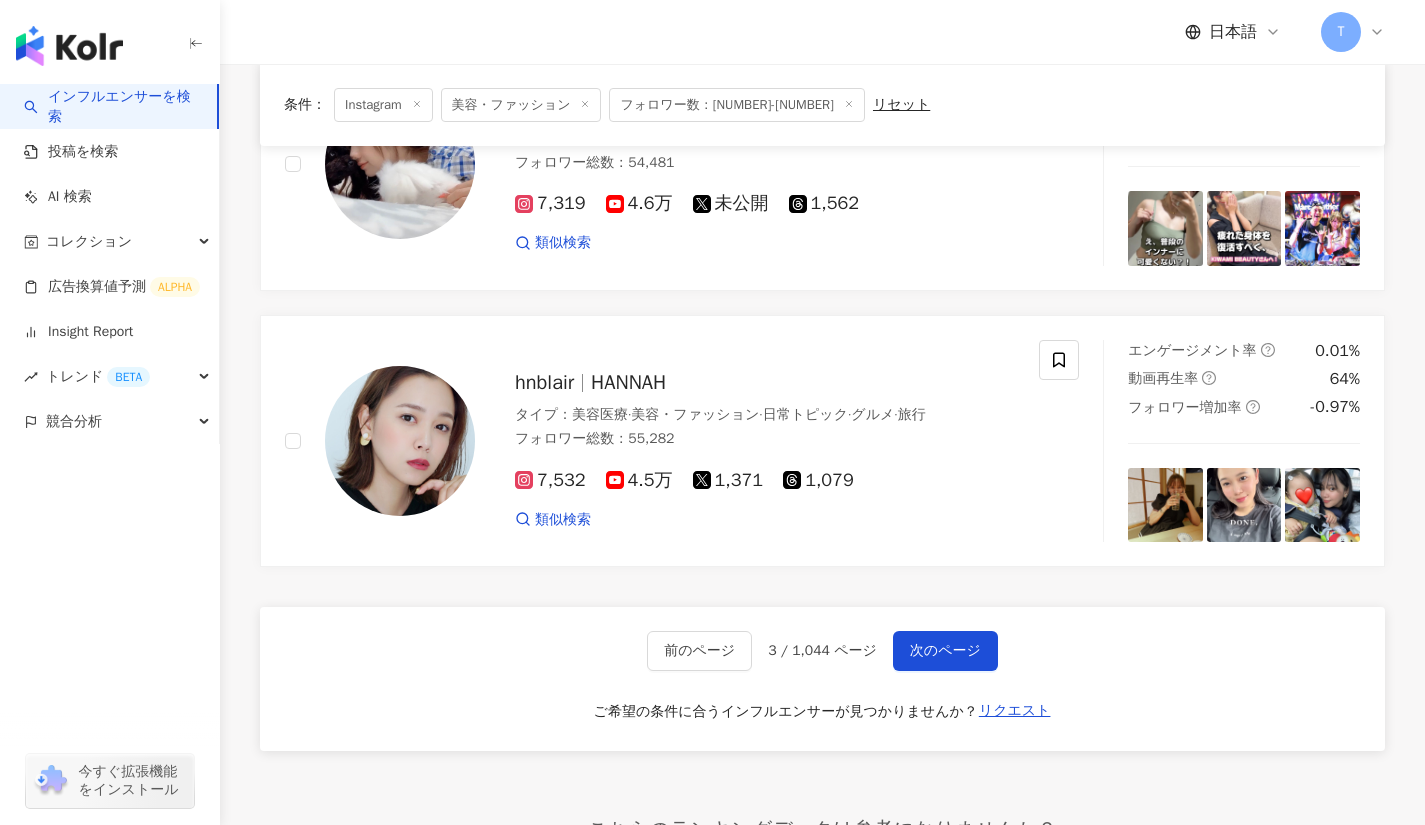 click on "HANNAH" at bounding box center (628, 382) 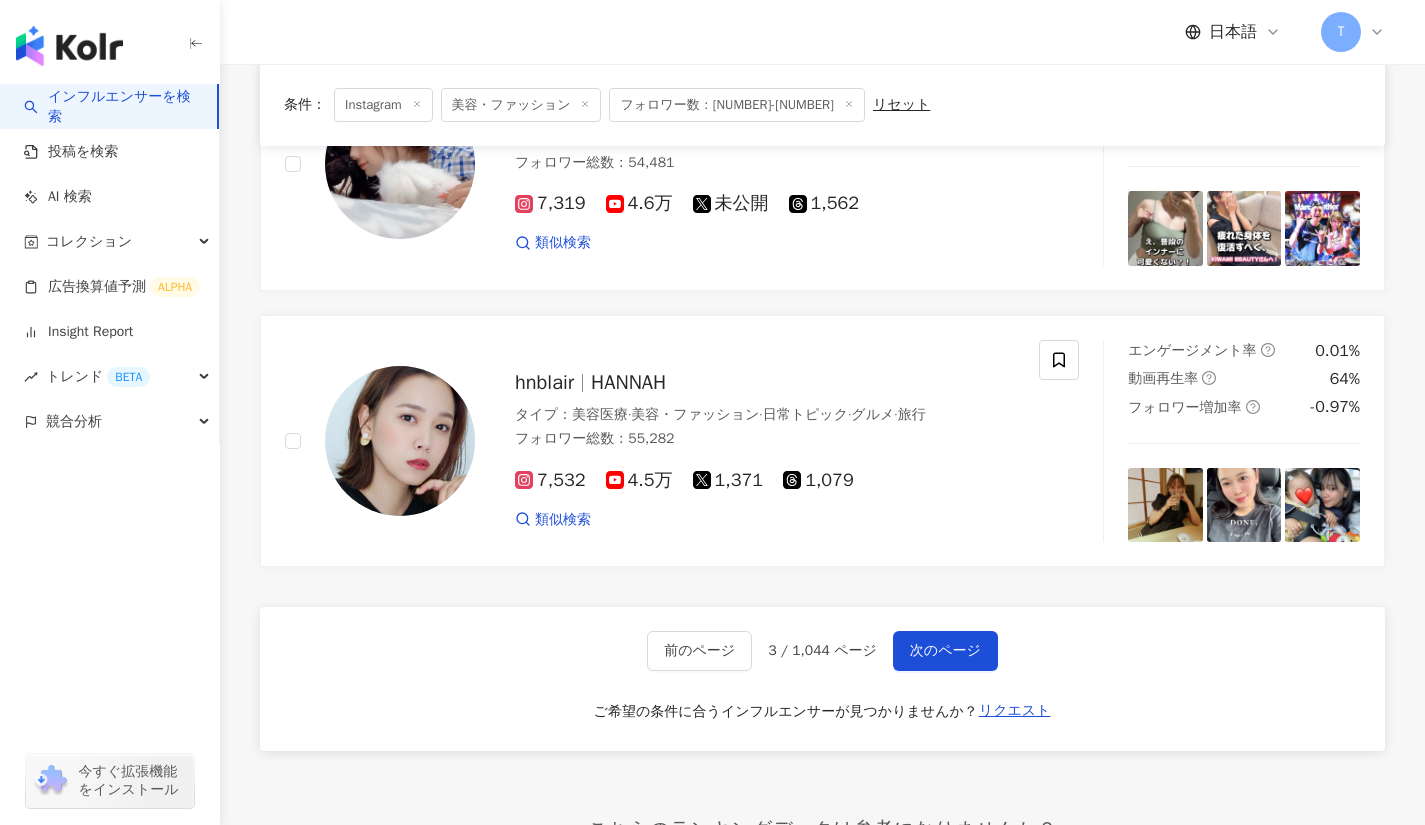 click on "次のページ" at bounding box center [945, 651] 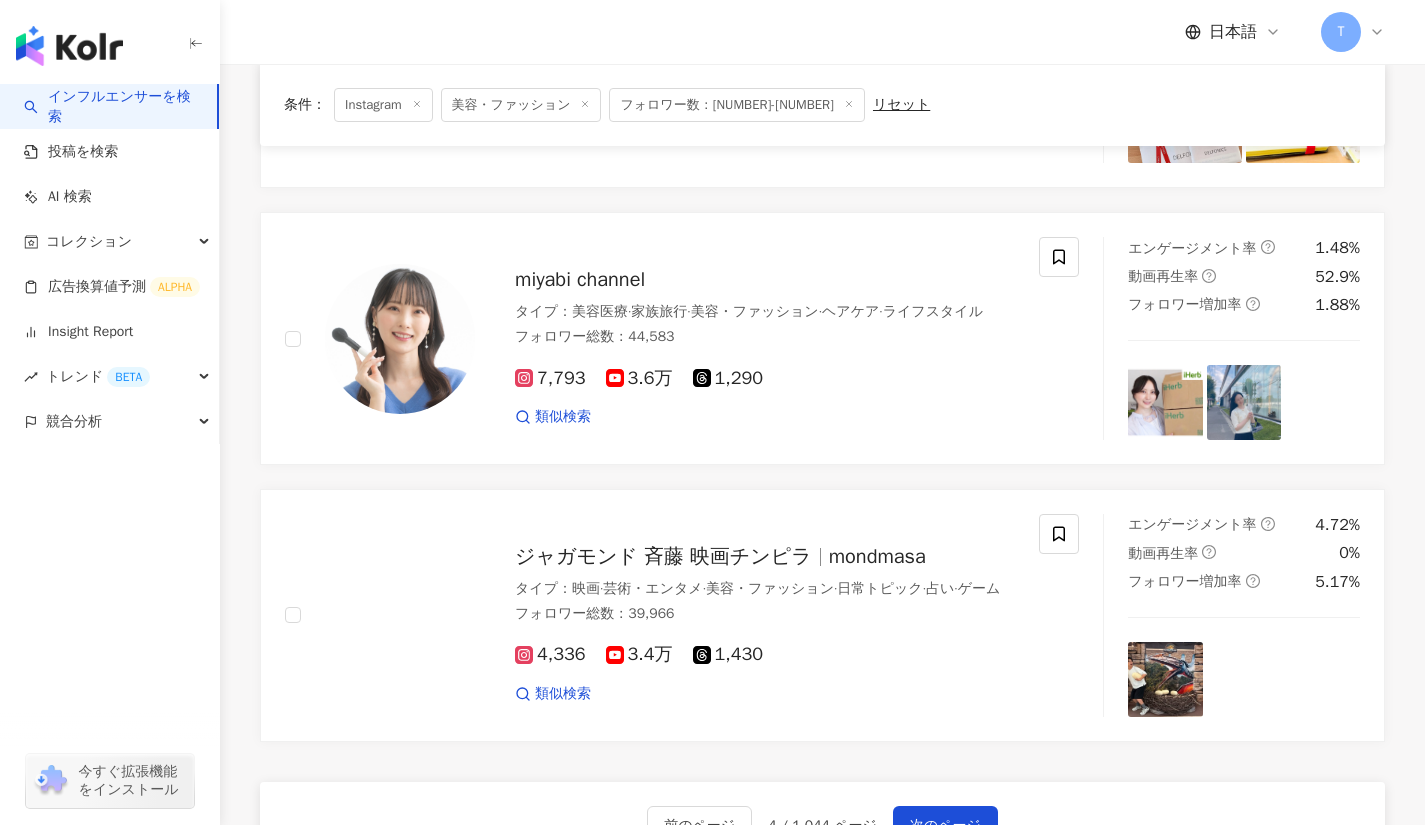 scroll, scrollTop: 3021, scrollLeft: 0, axis: vertical 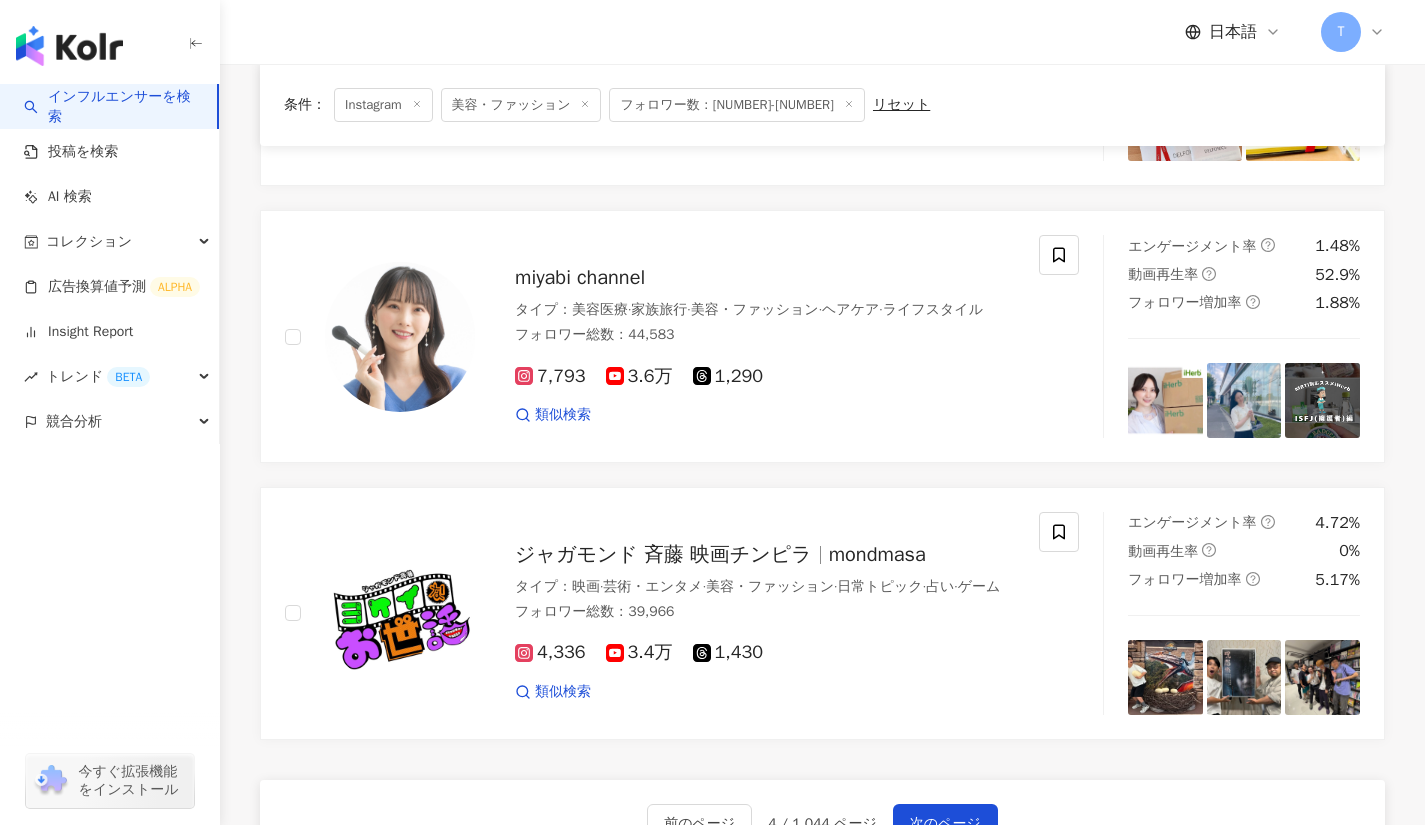 click on "次のページ" at bounding box center (945, 824) 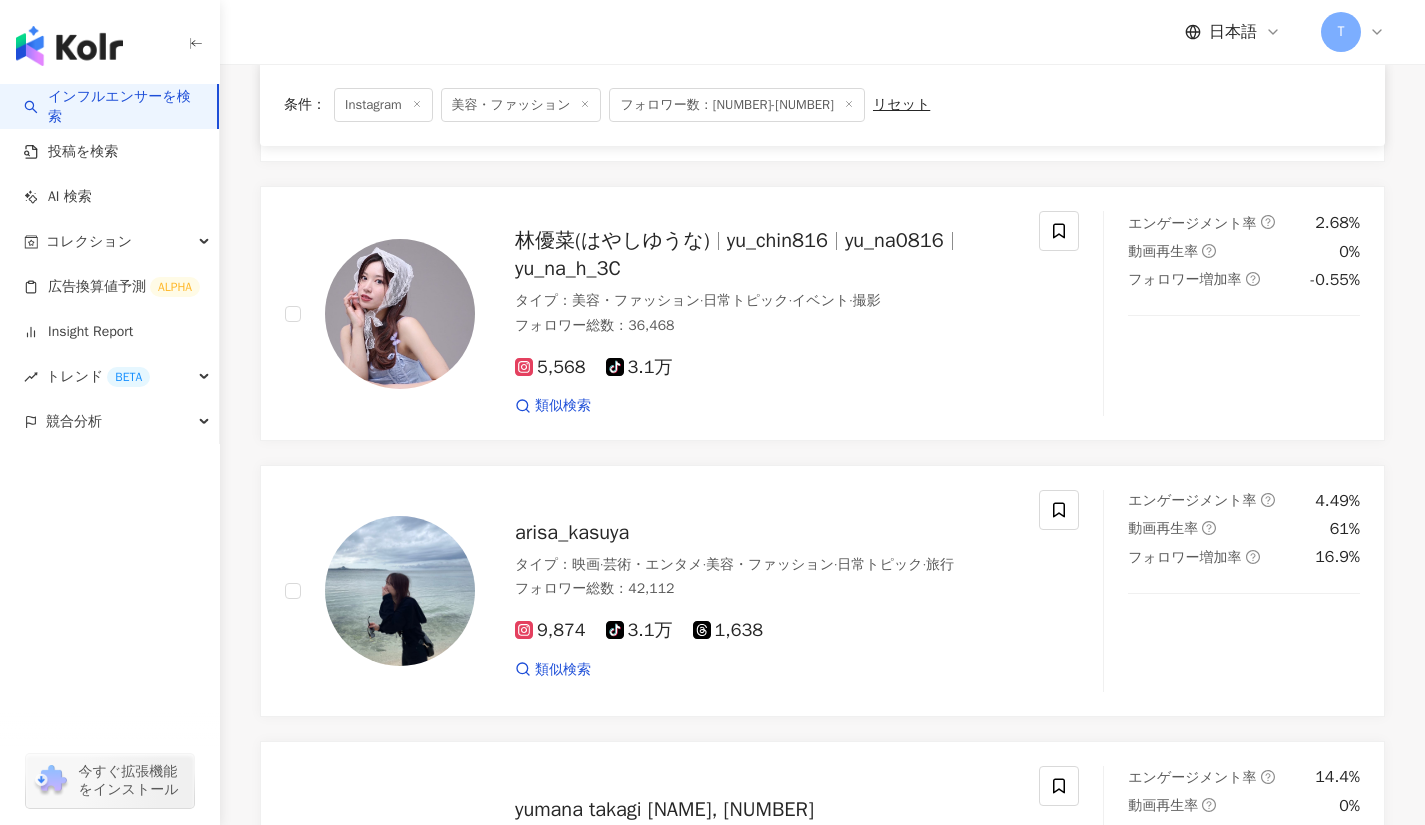 scroll, scrollTop: 1004, scrollLeft: 0, axis: vertical 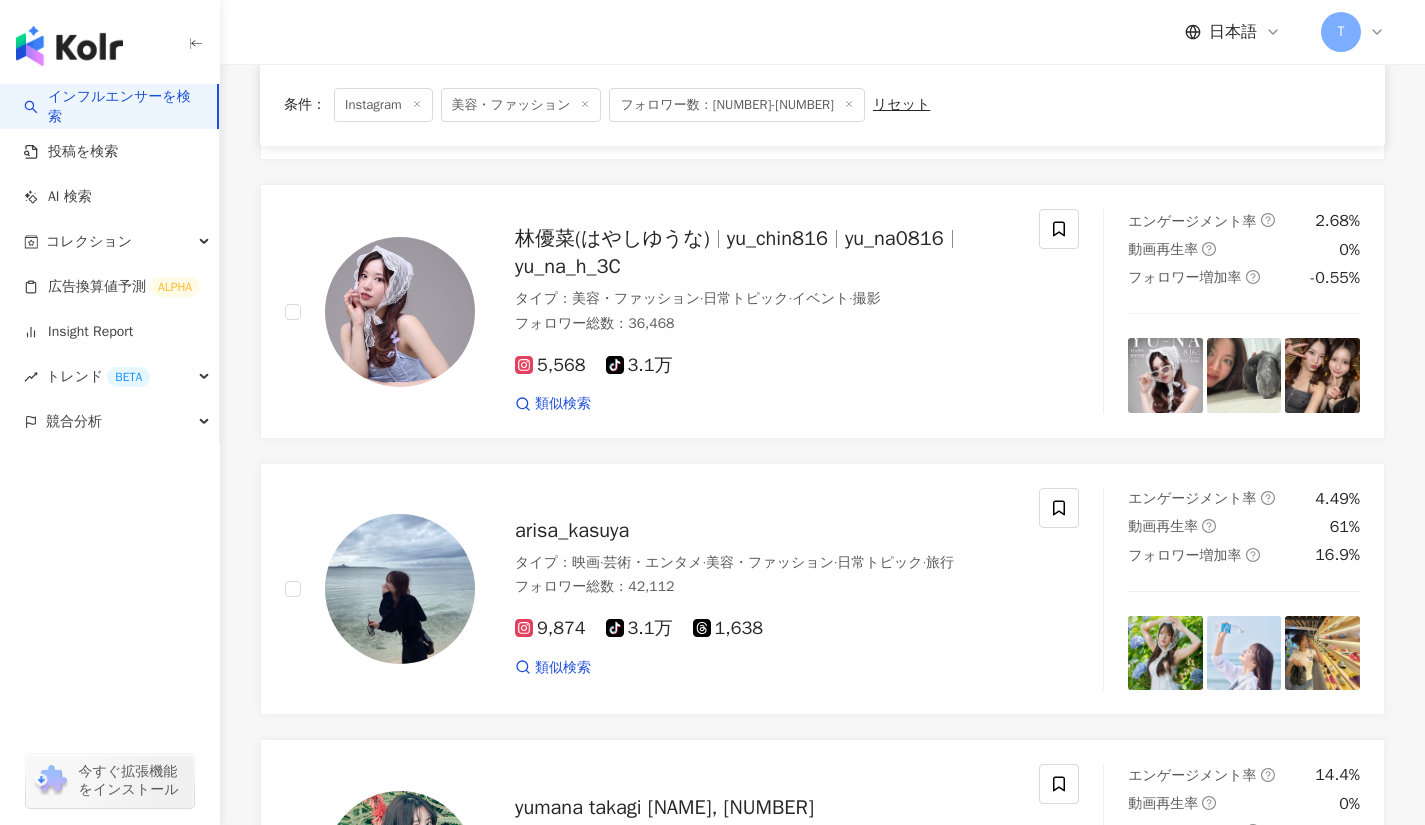 click on "林優菜(はやしゆうな)" at bounding box center [612, 238] 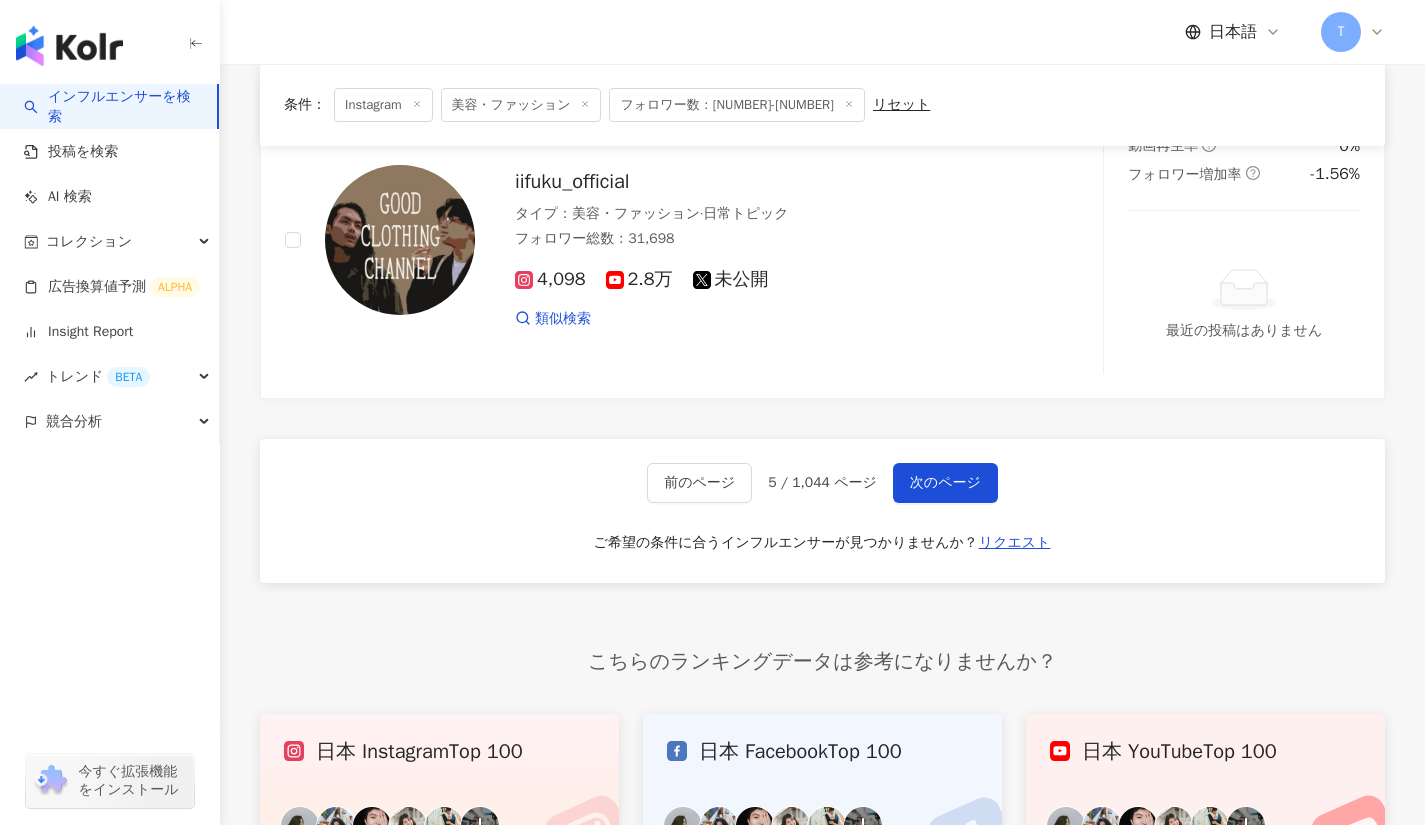 scroll, scrollTop: 3363, scrollLeft: 0, axis: vertical 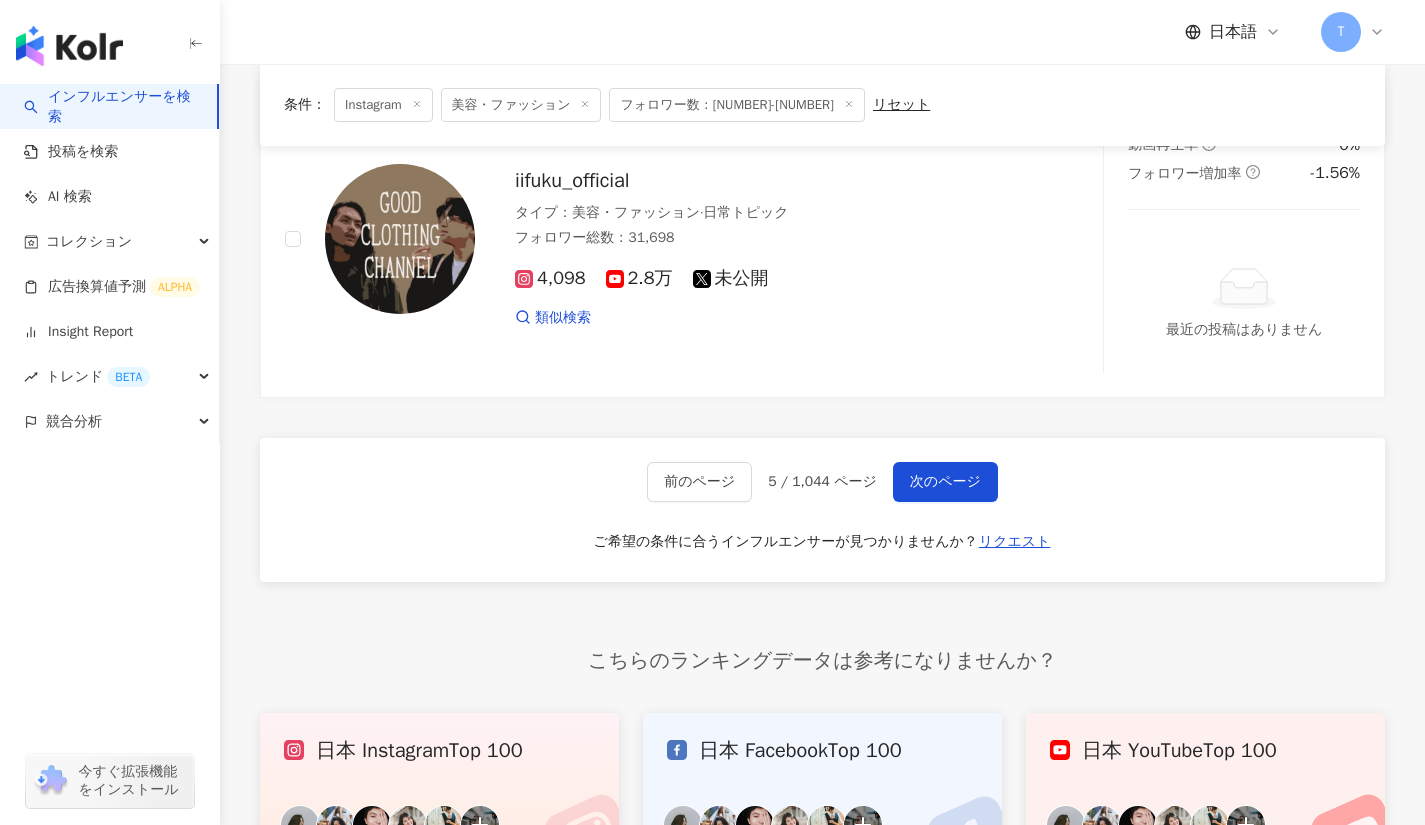 click on "次のページ" at bounding box center [945, 482] 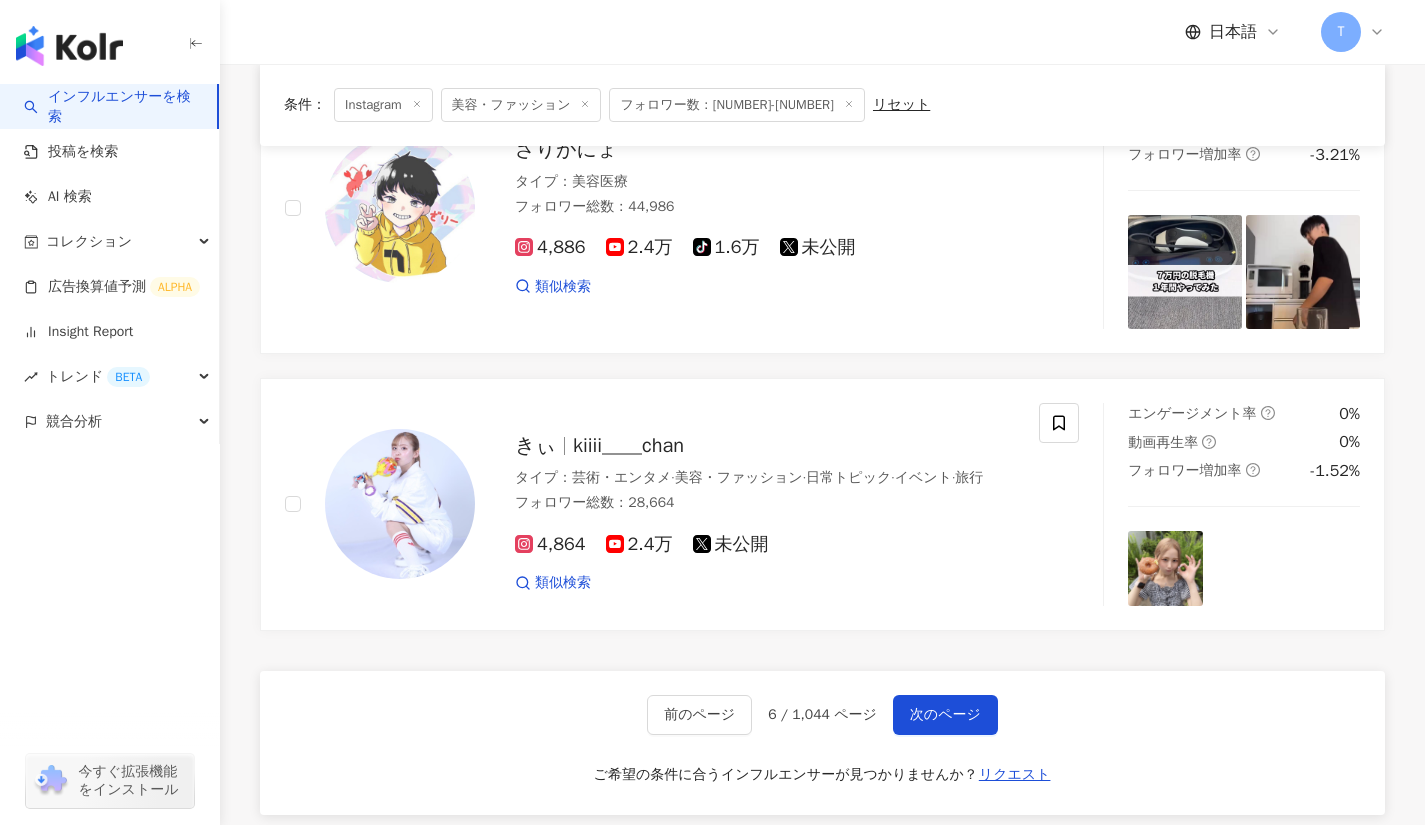 scroll, scrollTop: 3111, scrollLeft: 0, axis: vertical 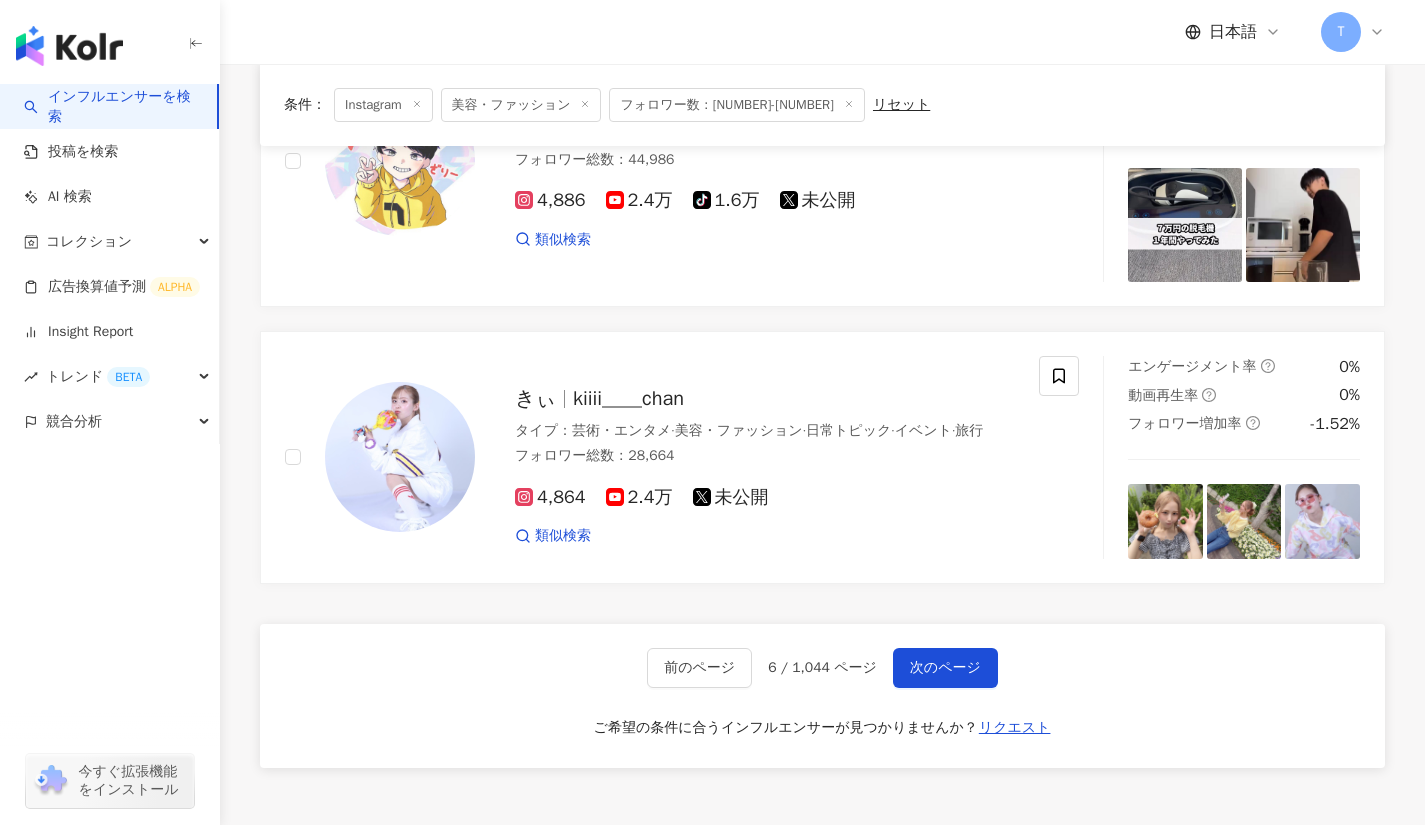 click on "次のページ" at bounding box center [945, 668] 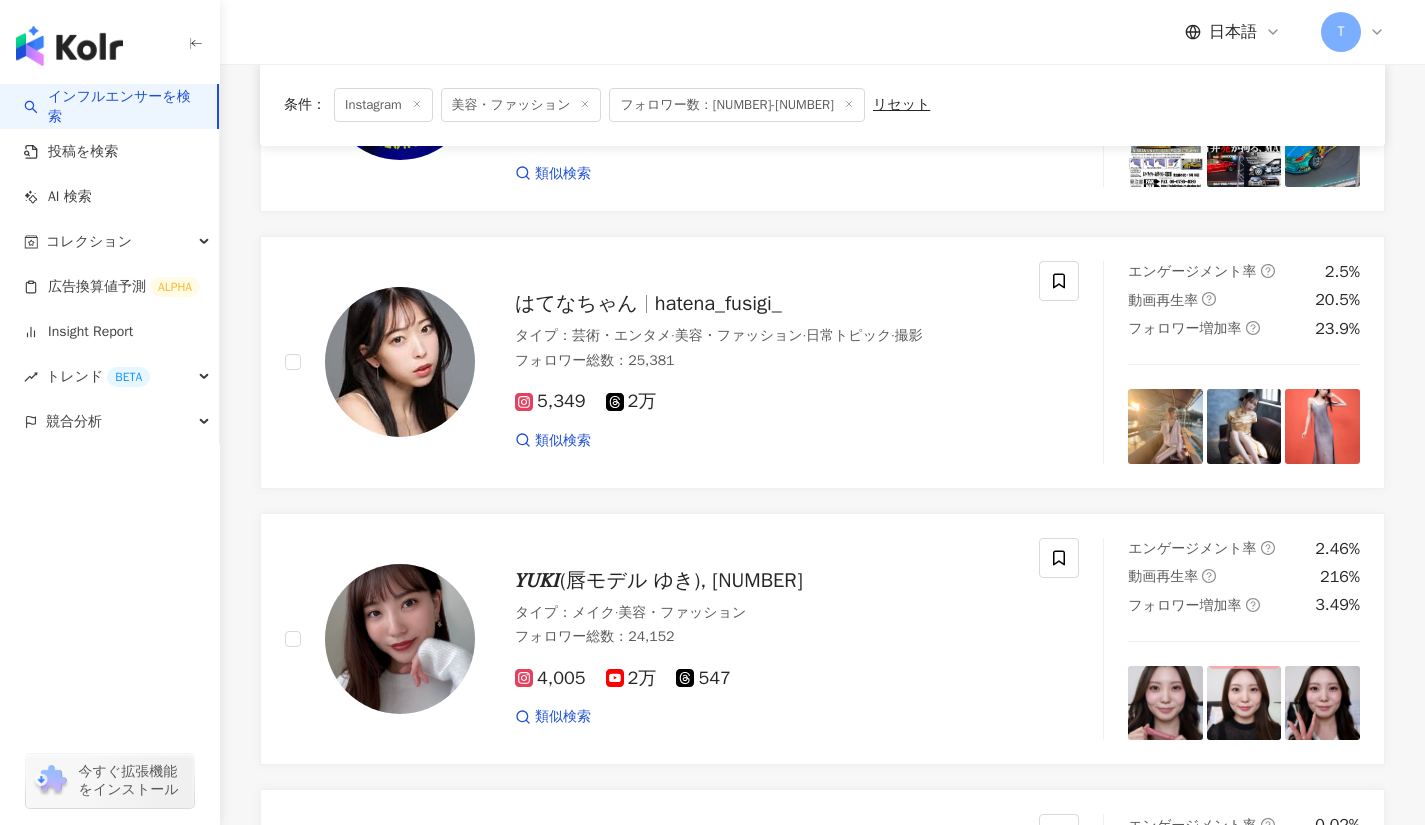 scroll, scrollTop: 1770, scrollLeft: 0, axis: vertical 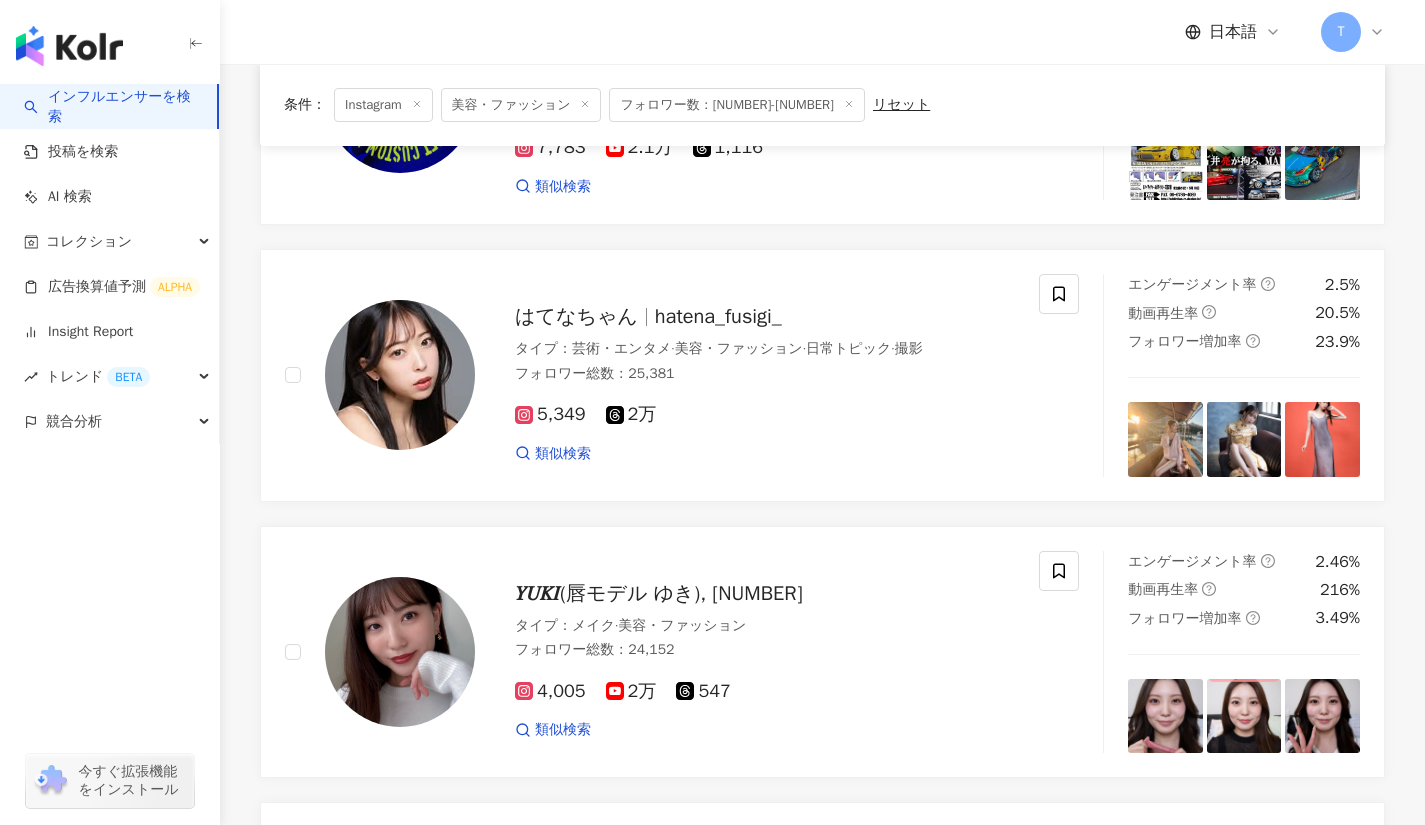 click on "𝑌𝑈𝐾𝐼(唇モデル ゆき),[NUMBER]" at bounding box center [659, 593] 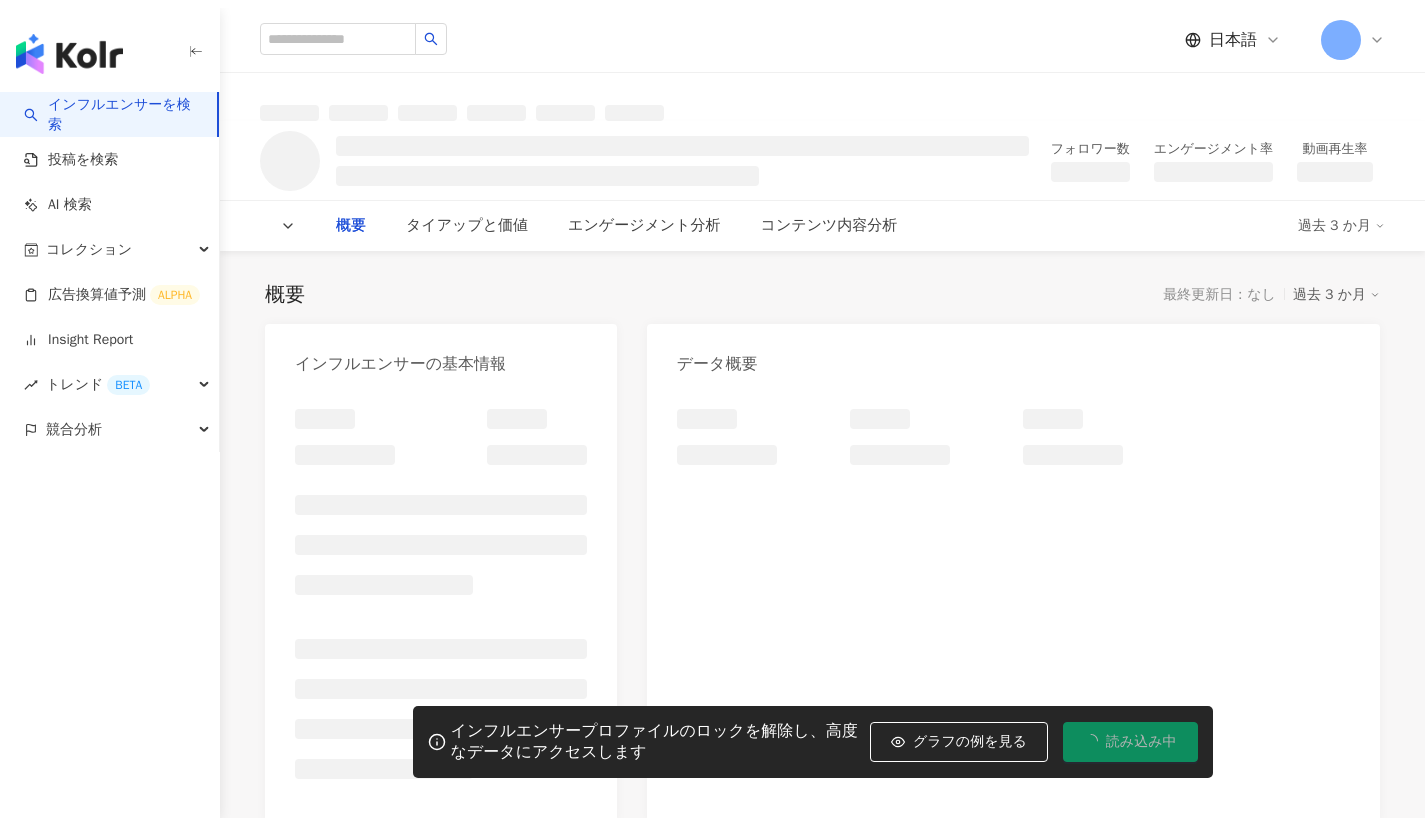 scroll, scrollTop: 0, scrollLeft: 0, axis: both 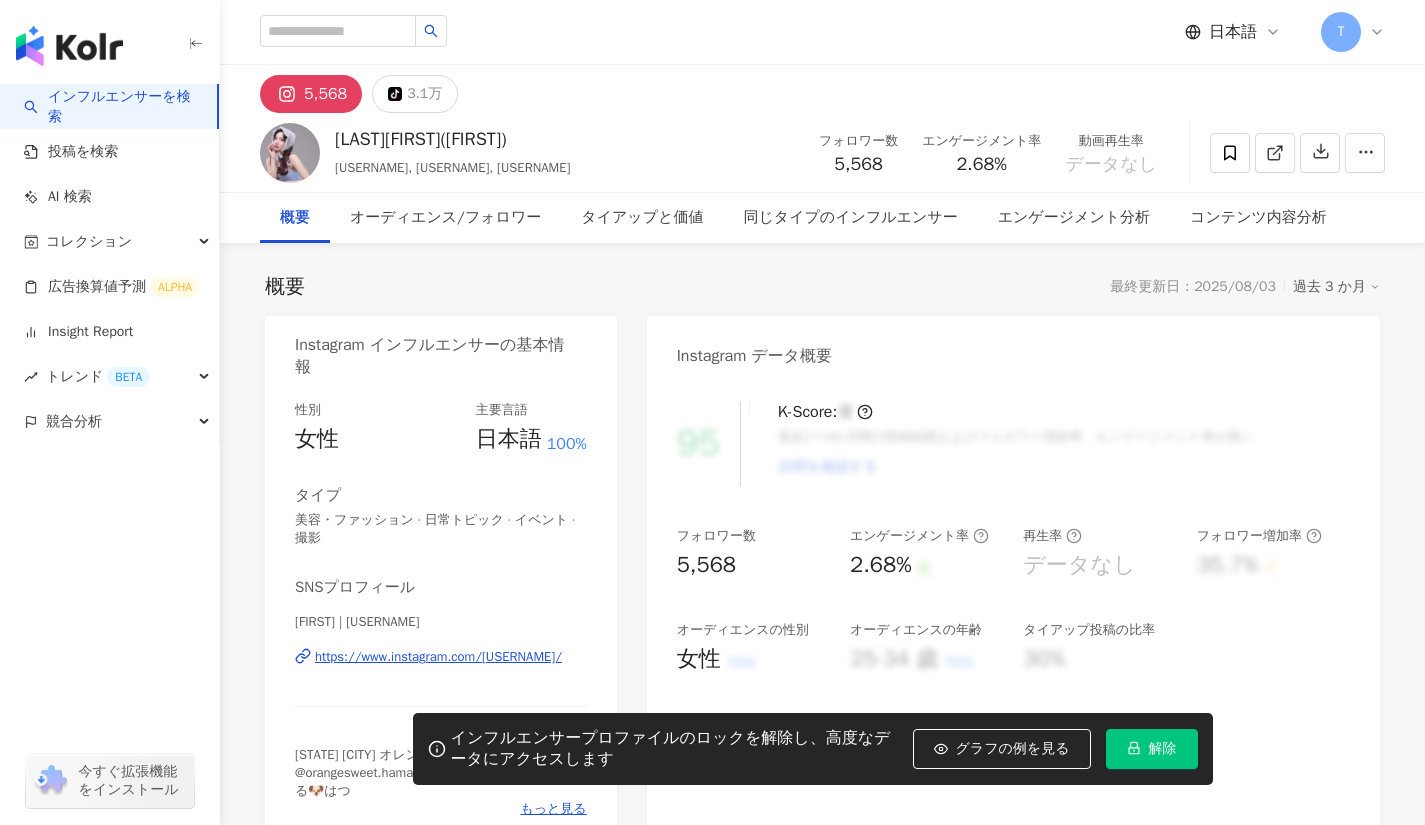 click on "https://www.instagram.com/yu_na_816/" at bounding box center [438, 657] 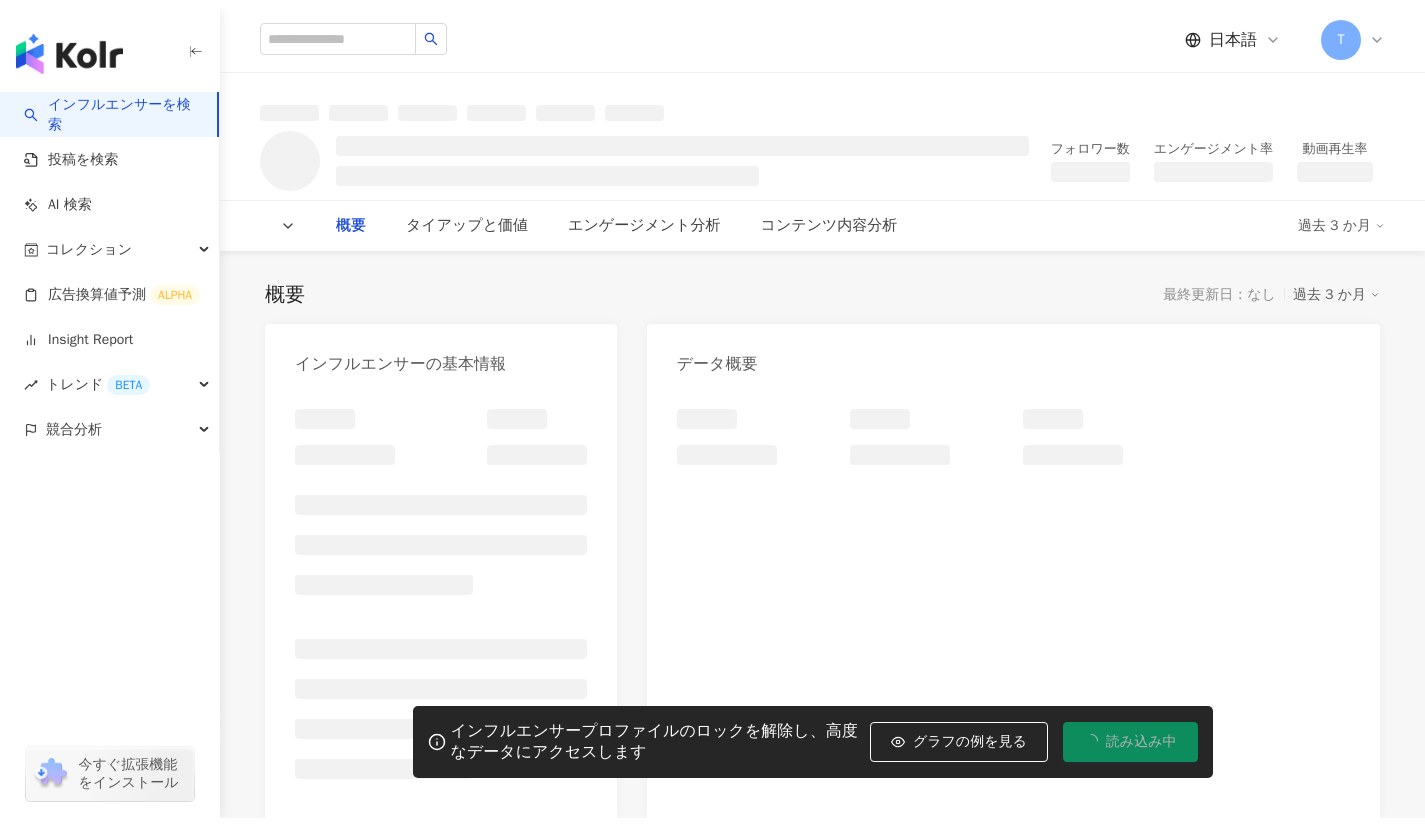 scroll, scrollTop: 0, scrollLeft: 0, axis: both 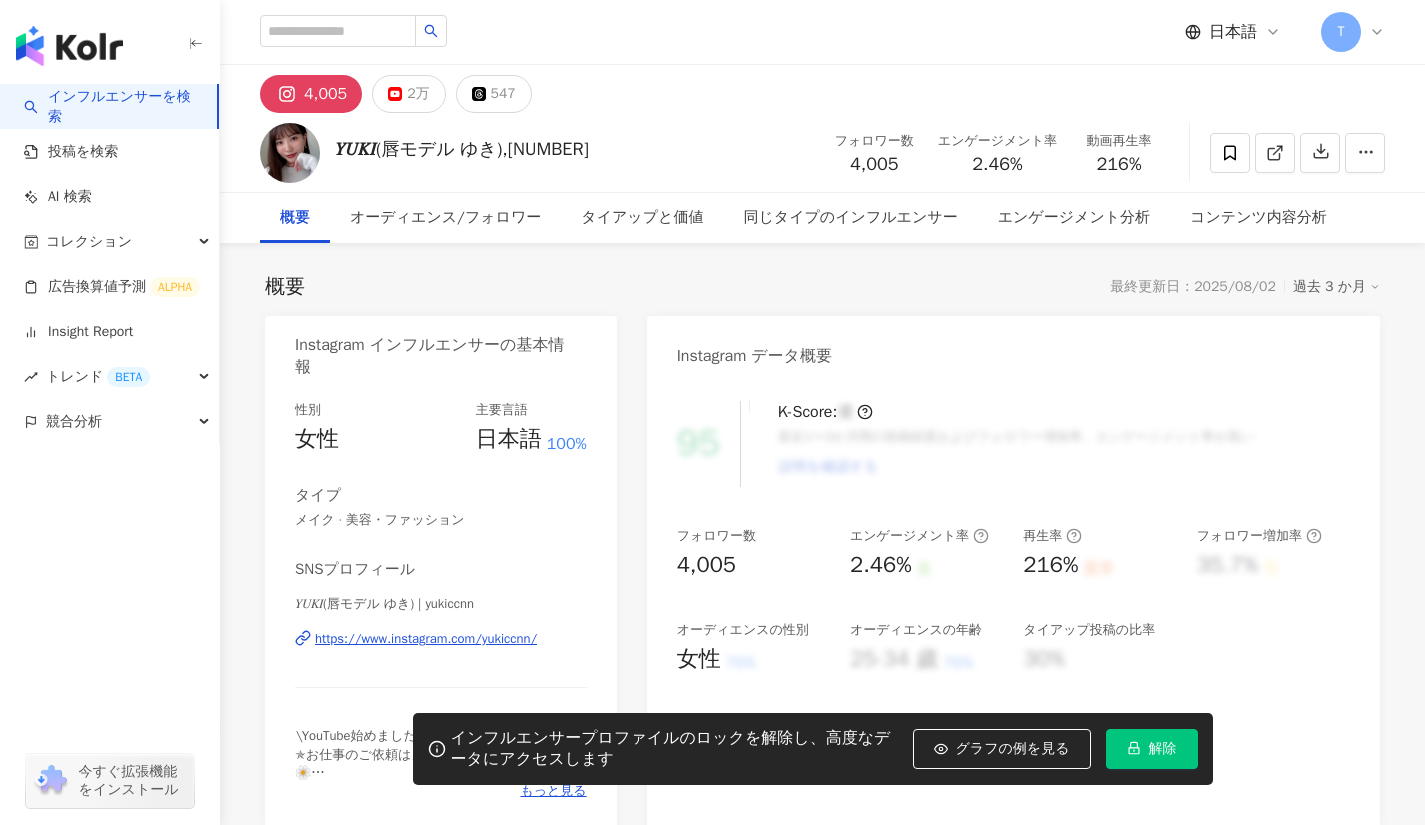 click on "https://www.instagram.com/yukiccnn/" at bounding box center [426, 639] 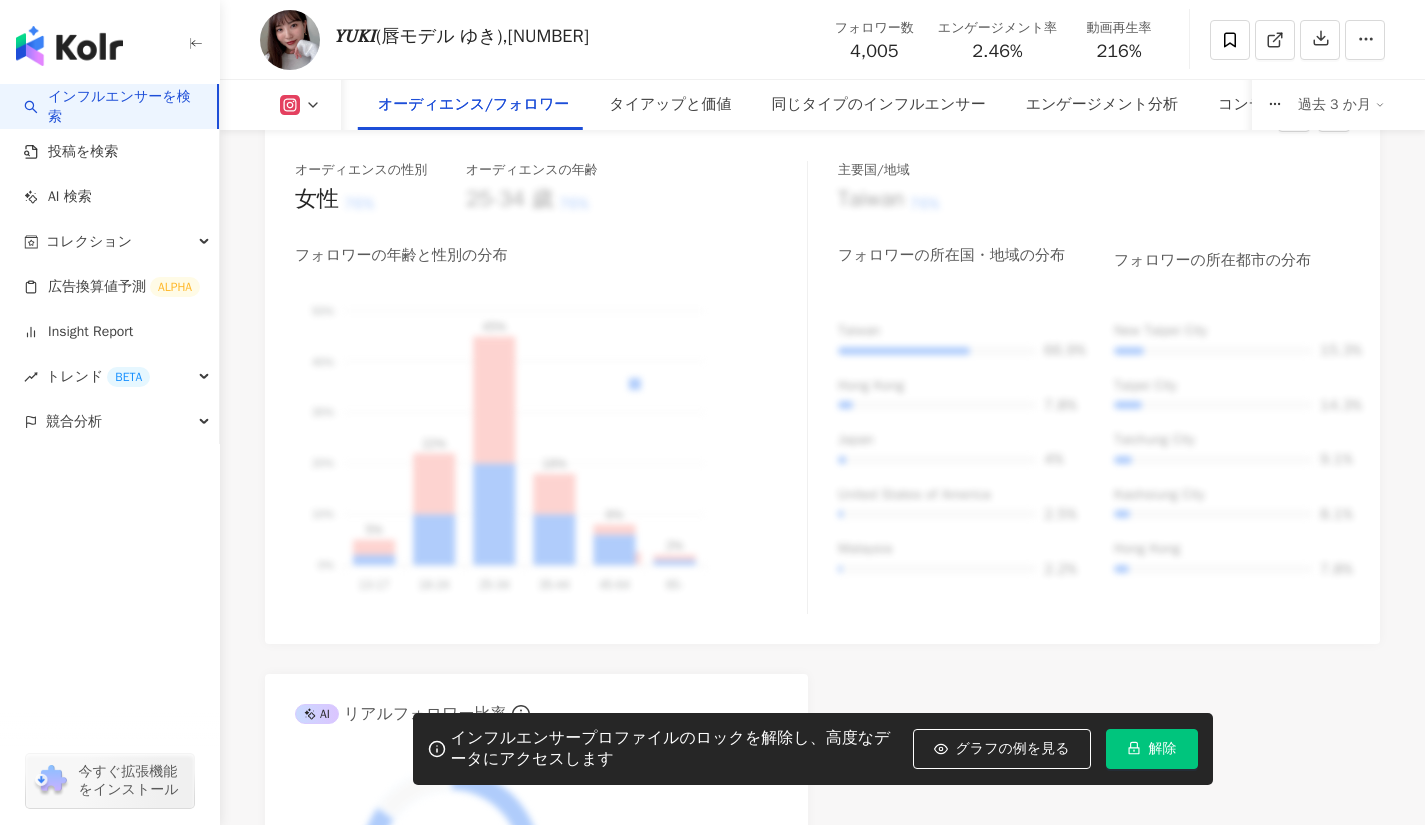 scroll, scrollTop: 1862, scrollLeft: 0, axis: vertical 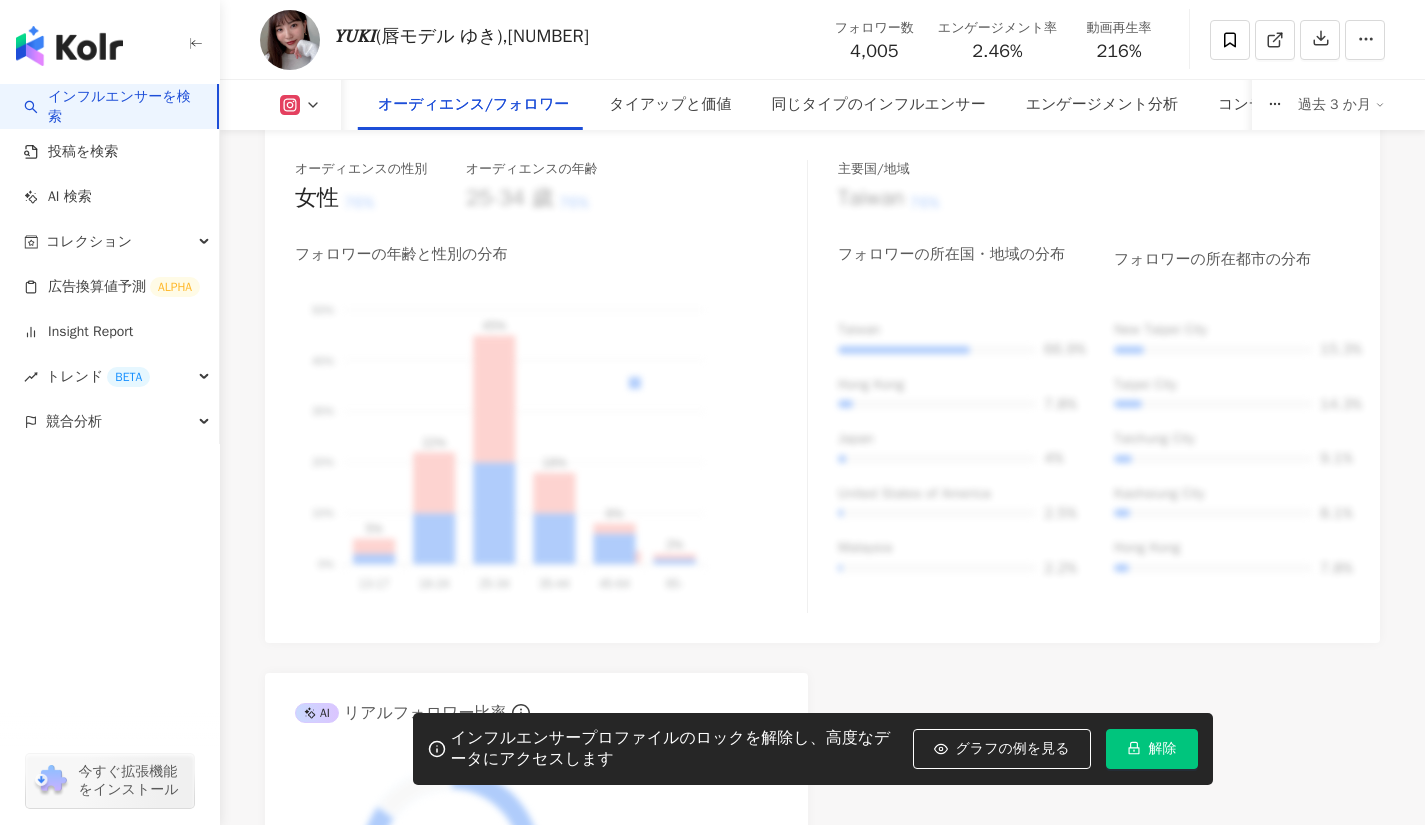 click 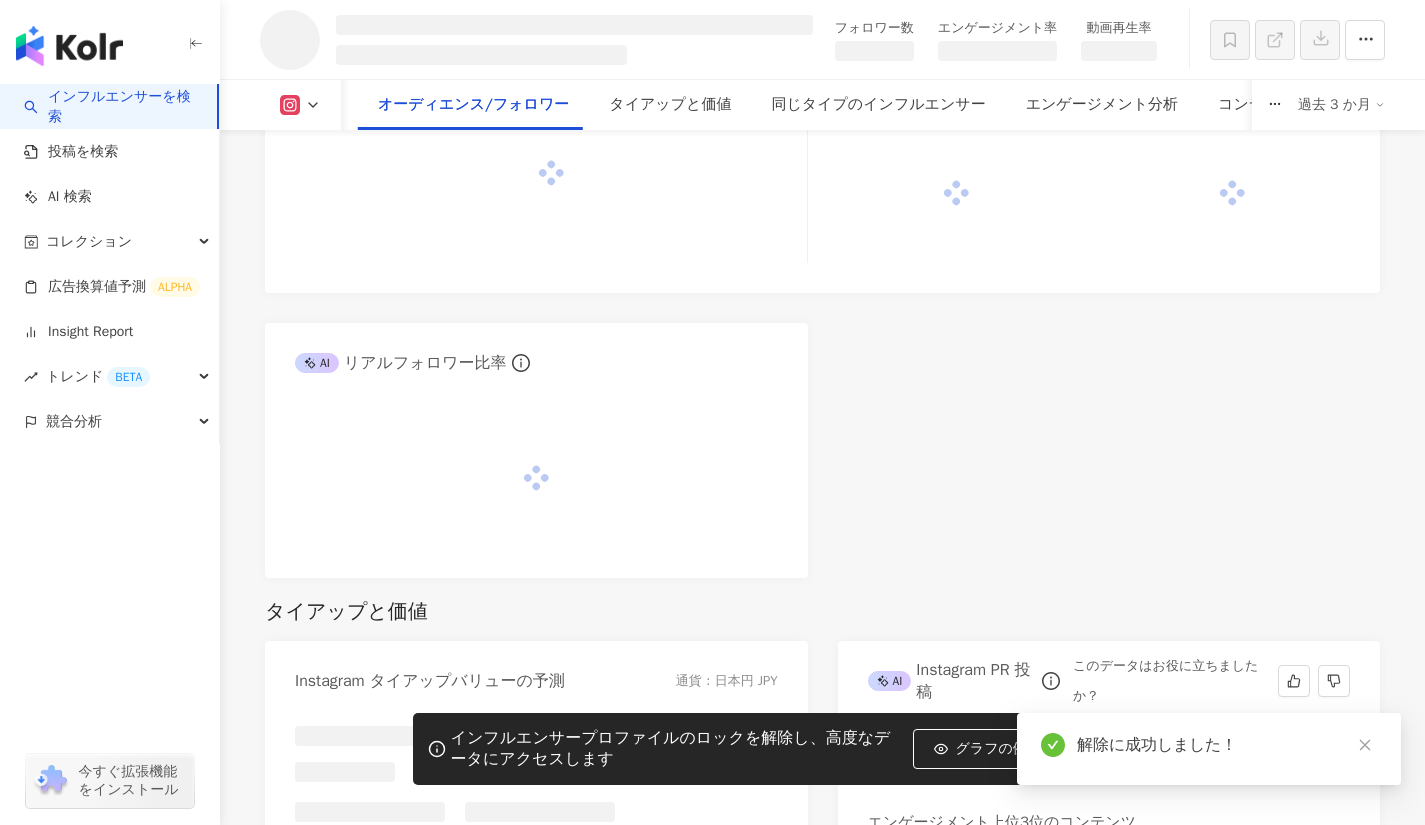 scroll, scrollTop: 1798, scrollLeft: 0, axis: vertical 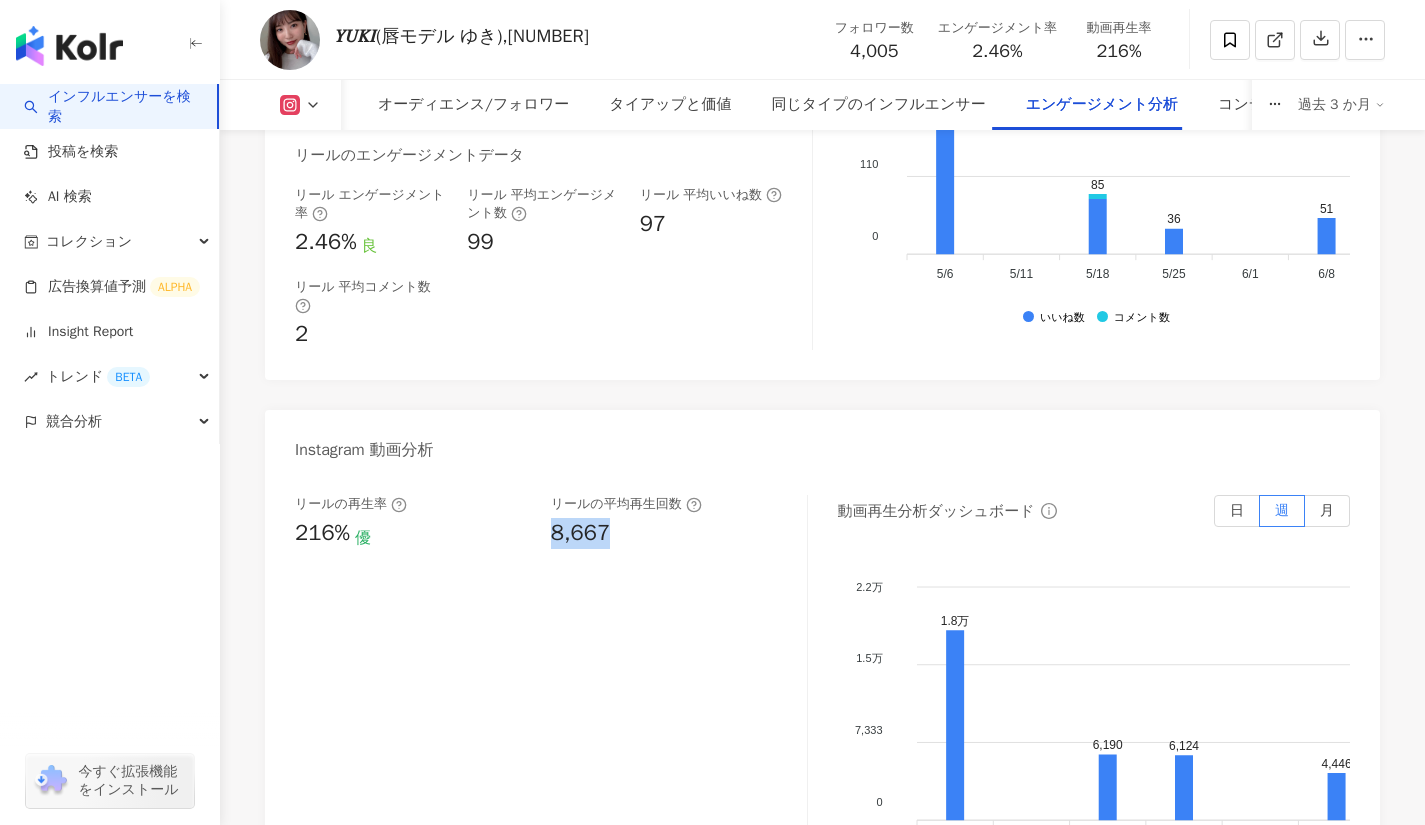 drag, startPoint x: 542, startPoint y: 595, endPoint x: 614, endPoint y: 604, distance: 72.56032 